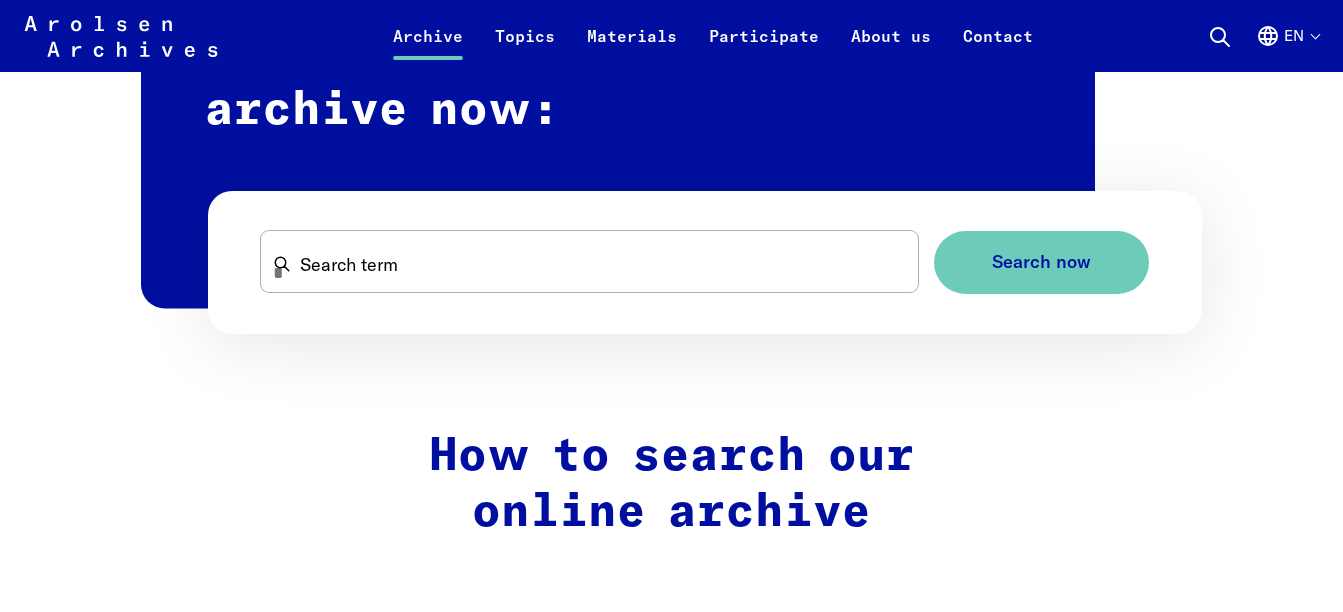 scroll, scrollTop: 1100, scrollLeft: 0, axis: vertical 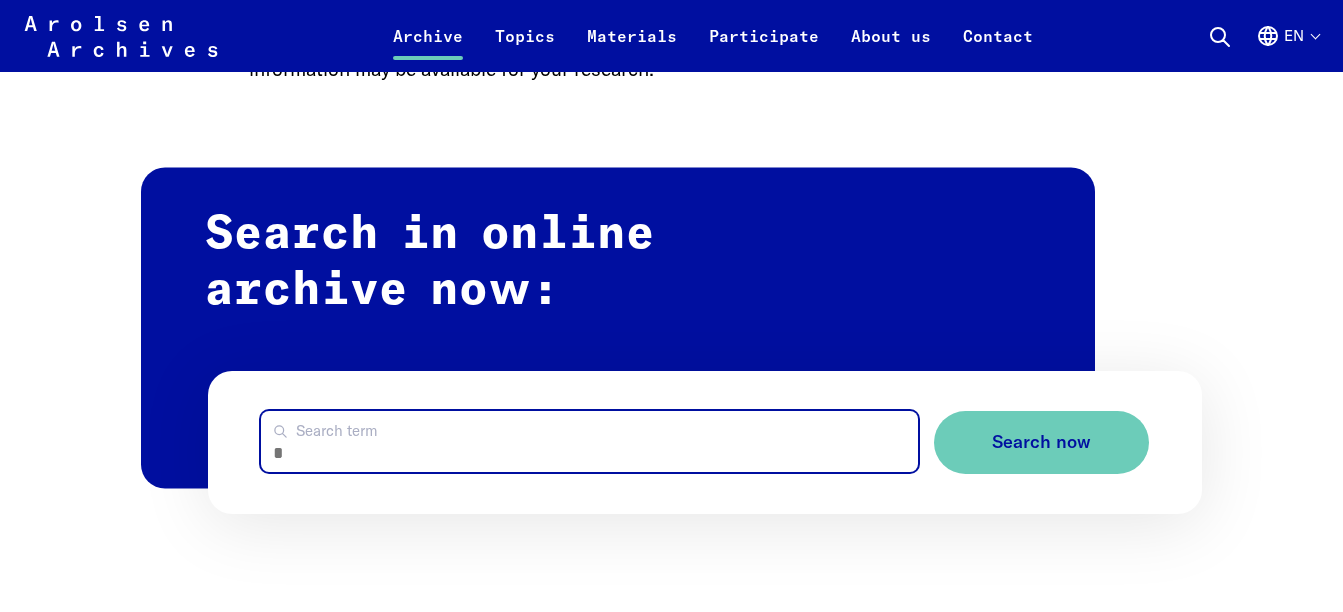 click on "Search term" at bounding box center (589, 441) 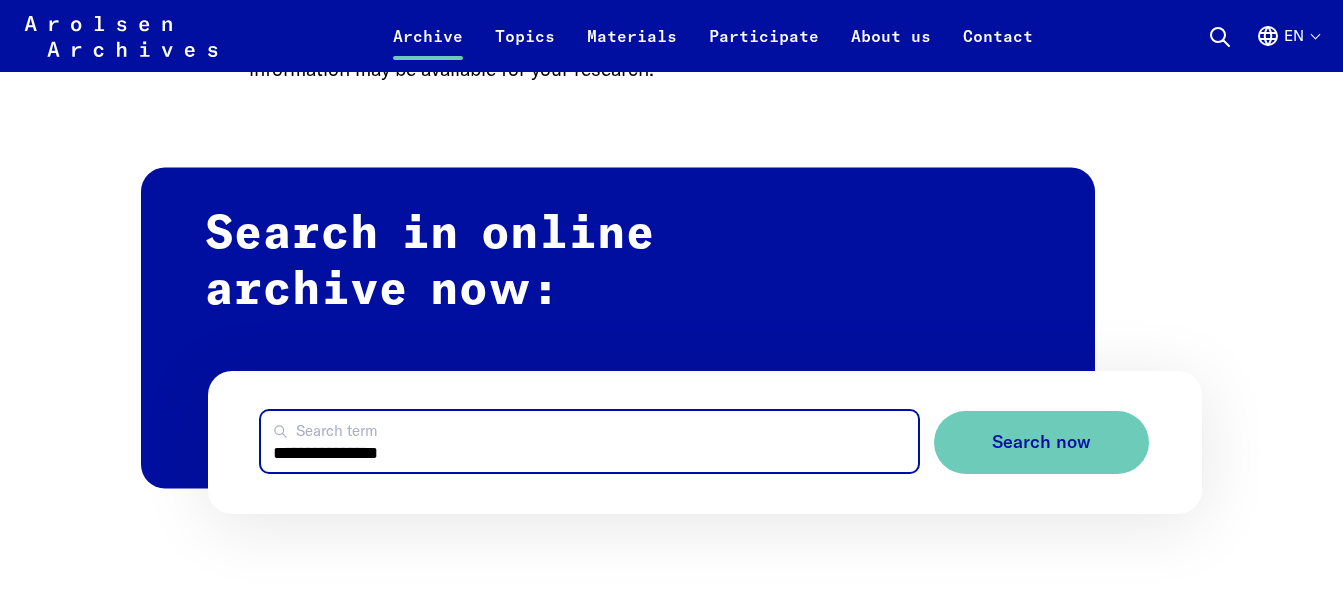 type on "**********" 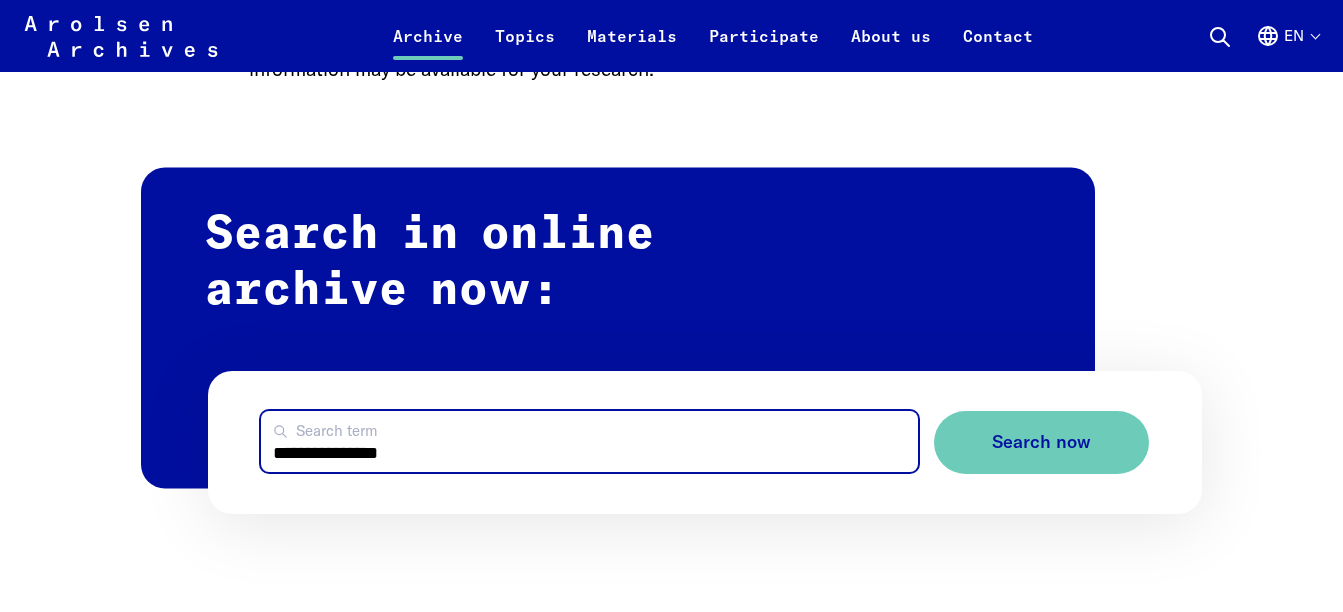 drag, startPoint x: 502, startPoint y: 389, endPoint x: 176, endPoint y: 389, distance: 326 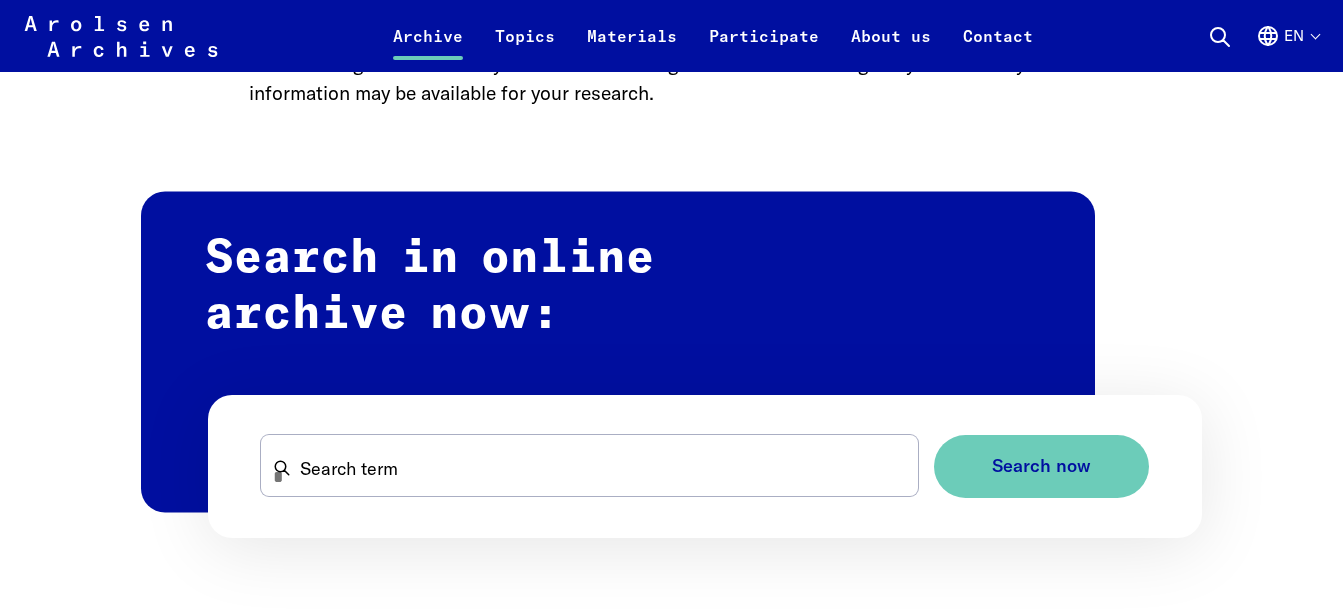 scroll, scrollTop: 1100, scrollLeft: 0, axis: vertical 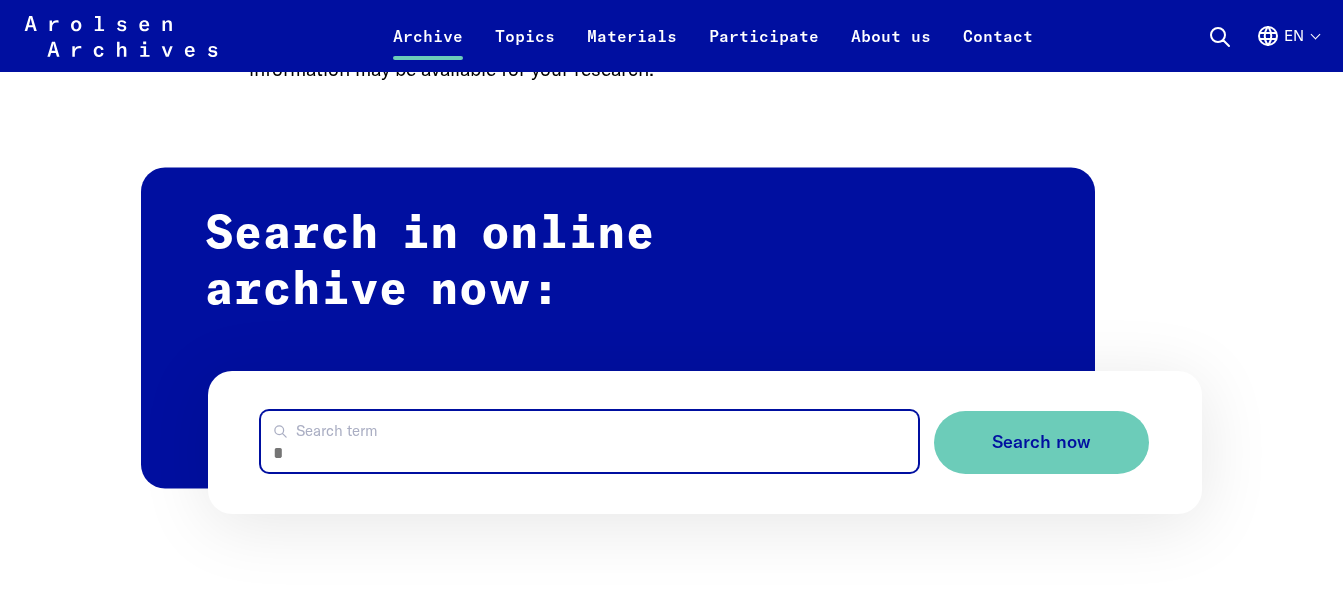 click on "Search term" at bounding box center (589, 441) 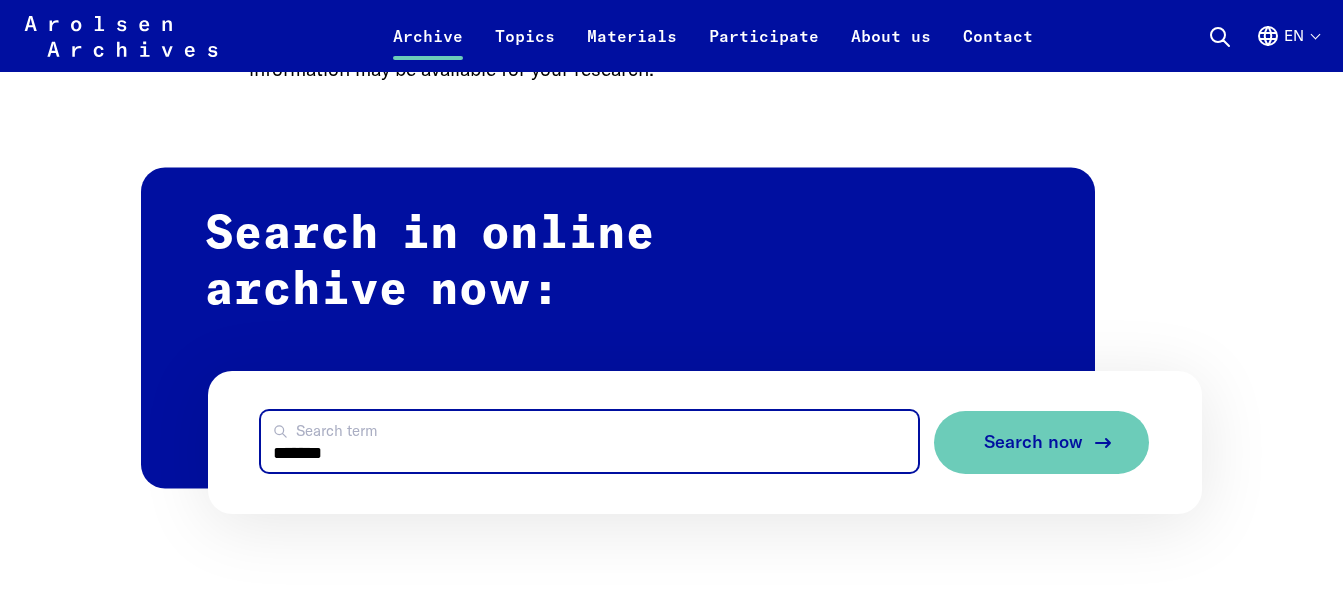 type on "*******" 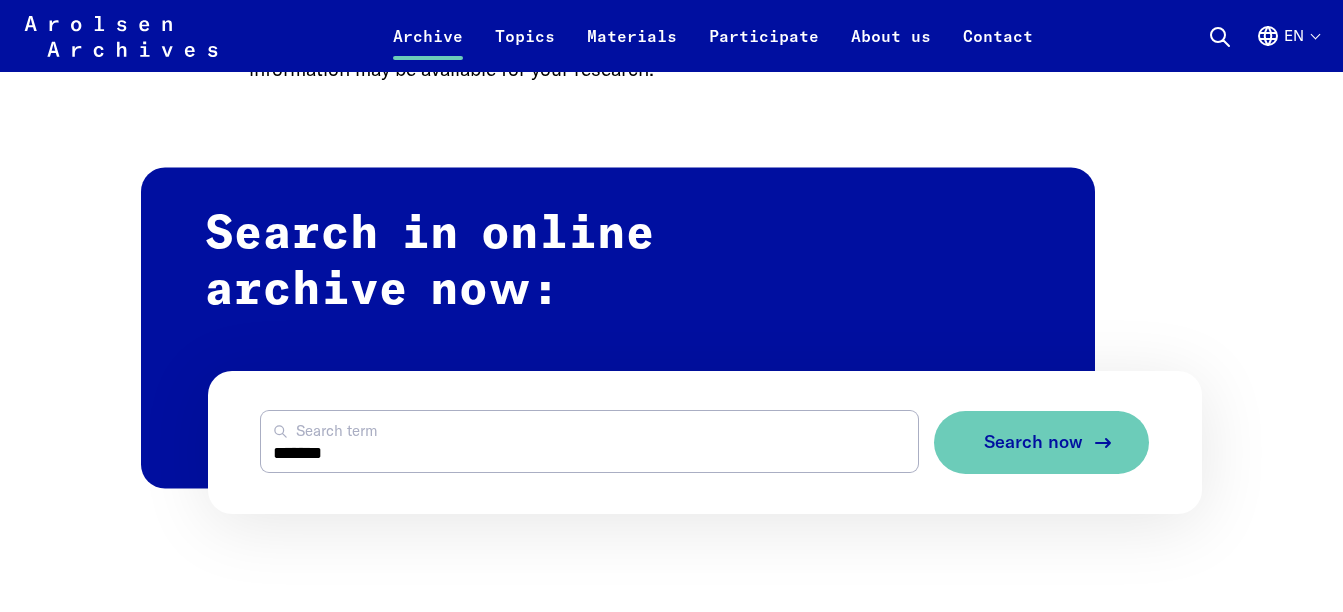 click on "Search now" at bounding box center (1033, 442) 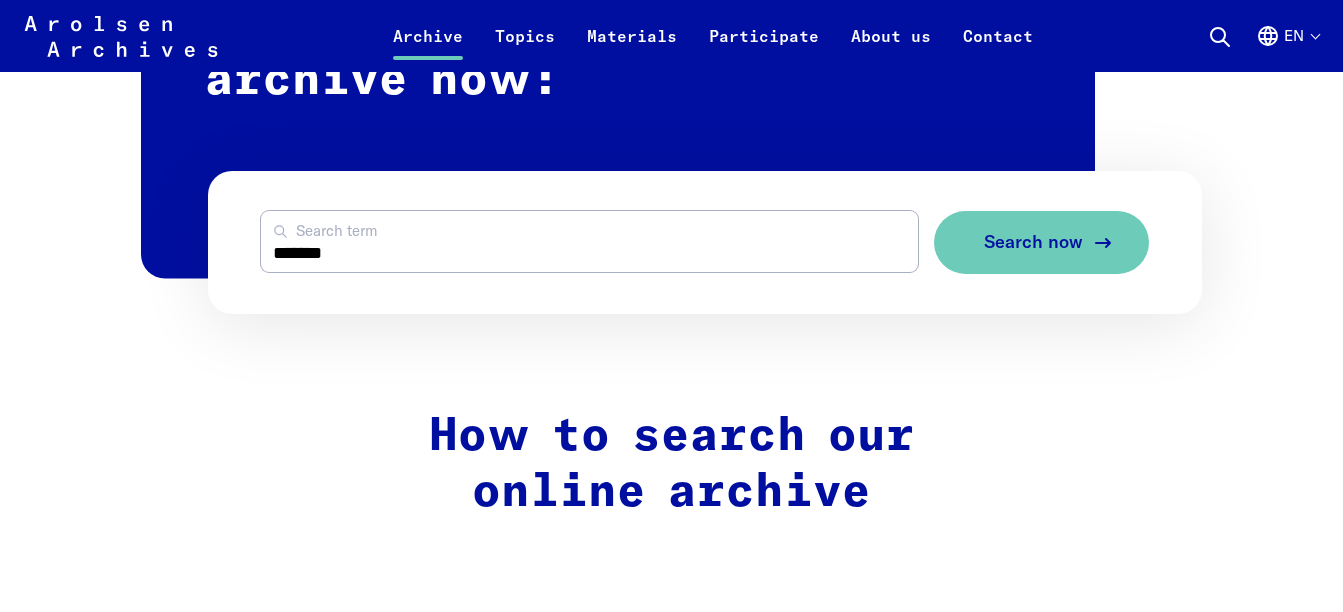 scroll, scrollTop: 1200, scrollLeft: 0, axis: vertical 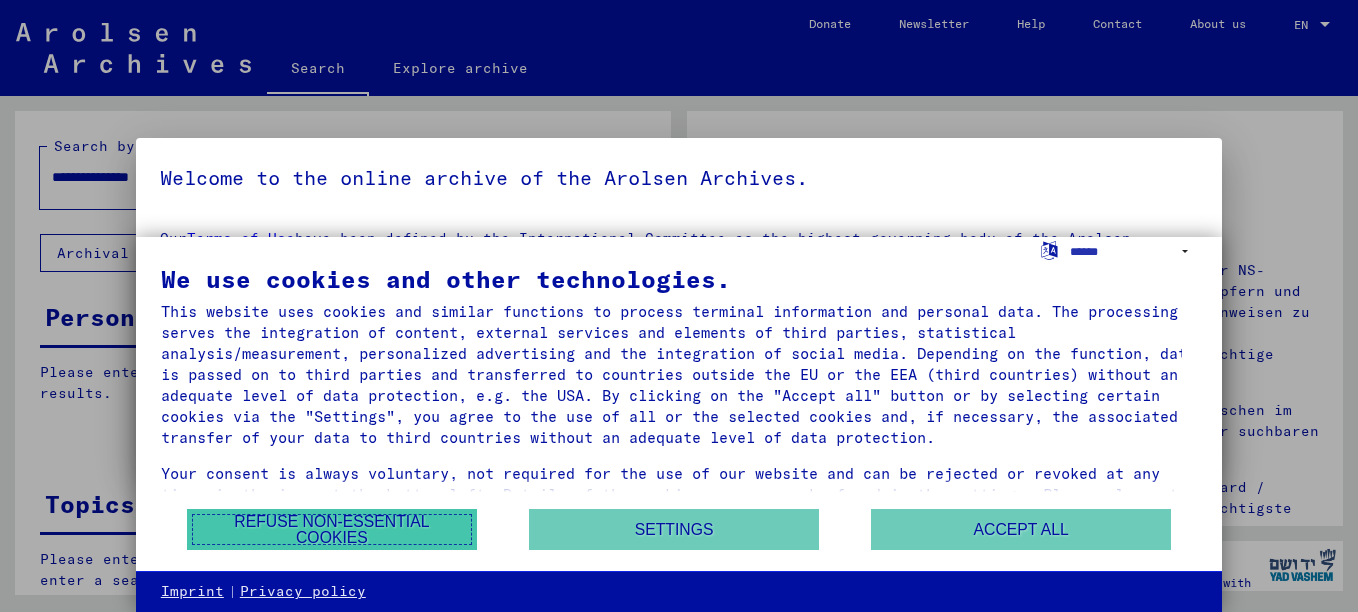 click on "Refuse non-essential cookies" at bounding box center (332, 529) 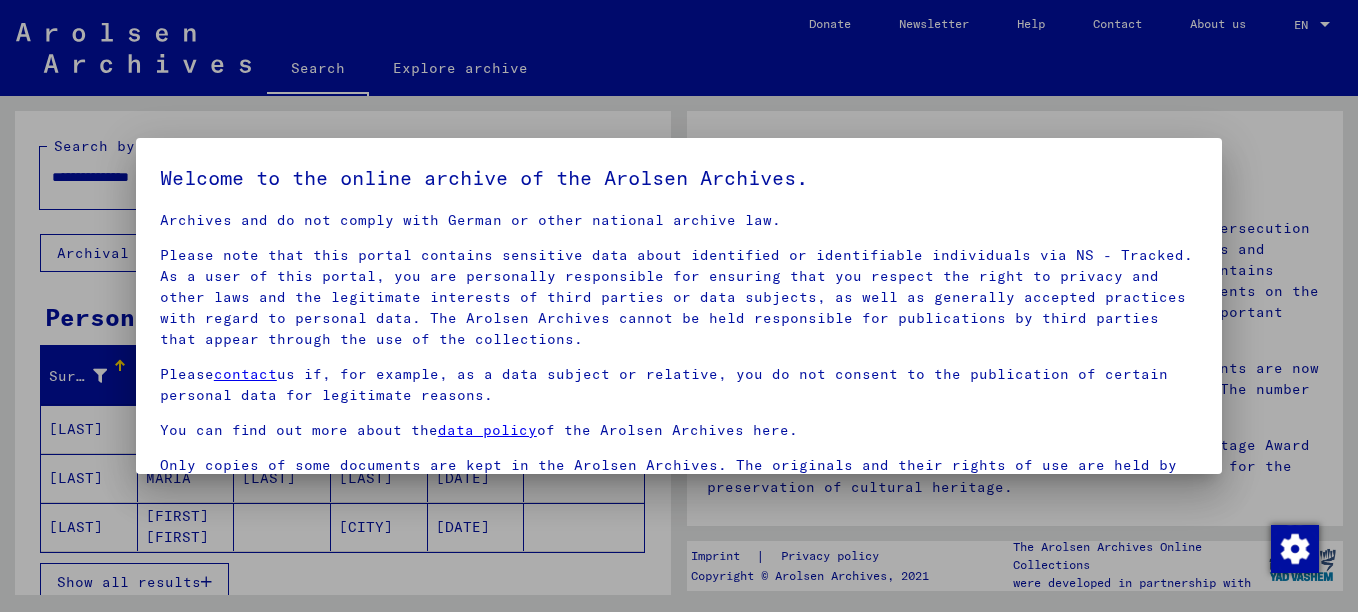 scroll, scrollTop: 58, scrollLeft: 0, axis: vertical 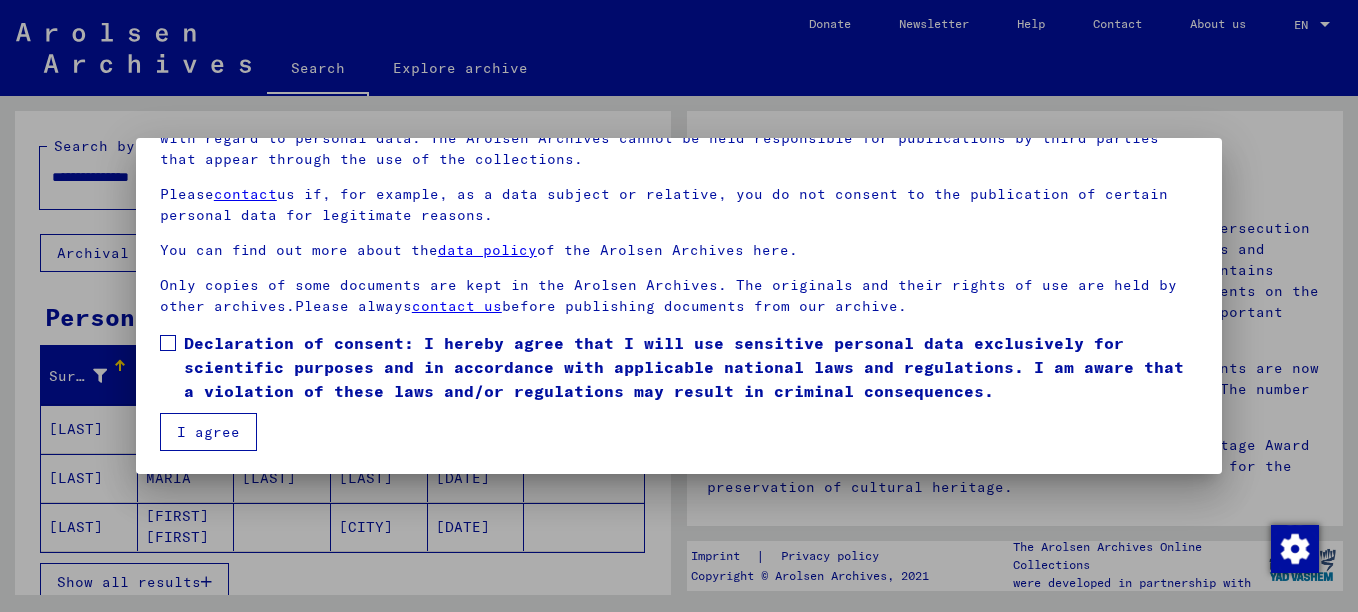 click on "Our  Terms of Use  have been defined by the International Committee as the highest governing body of the Arolsen Archives and do not comply with German or other national archive law. Please note that this portal contains sensitive data about identified or identifiable individuals via NS - Tracked. As a user of this portal, you are personally responsible for ensuring that you respect the right to privacy and other laws and the legitimate interests of third parties or data subjects, as well as generally accepted practices with regard to personal data. The Arolsen Archives cannot be held responsible for publications by third parties that appear through the use of the collections. Please  contact  us if, for example, as a data subject or relative, you do not consent to the publication of certain personal data for legitimate reasons. You can find out more about the  data policy  of the Arolsen Archives here. contact us  before publishing documents from our archive.   I agree" at bounding box center (679, 252) 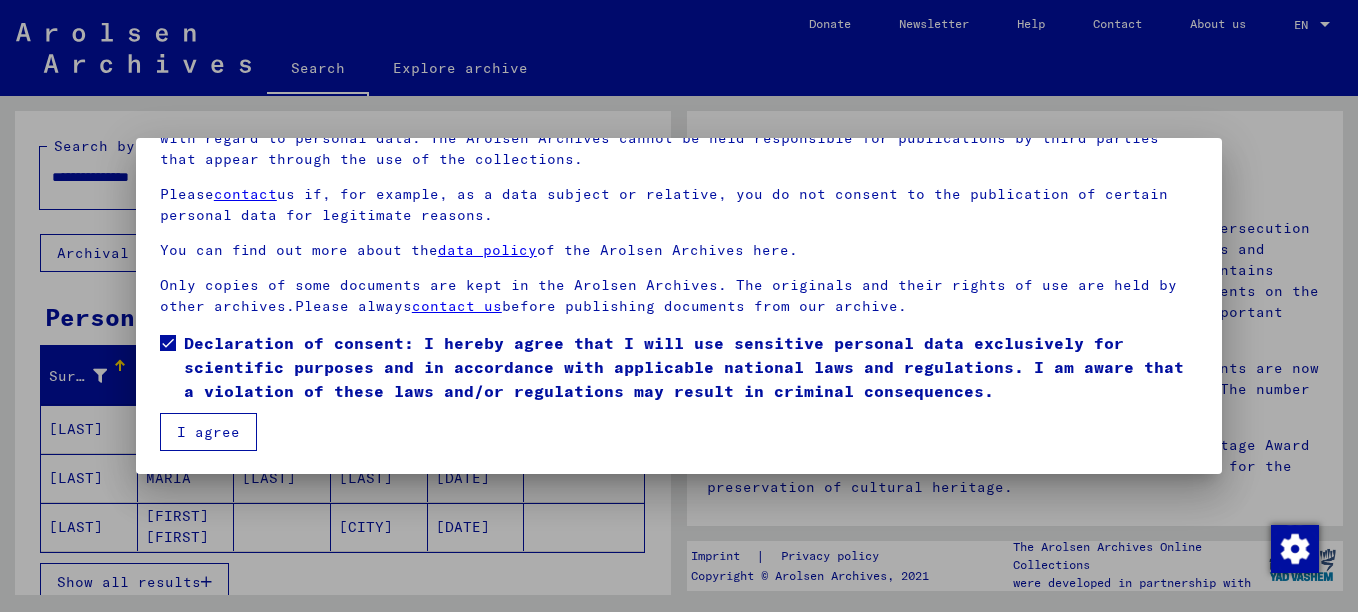 click on "I agree" at bounding box center (208, 432) 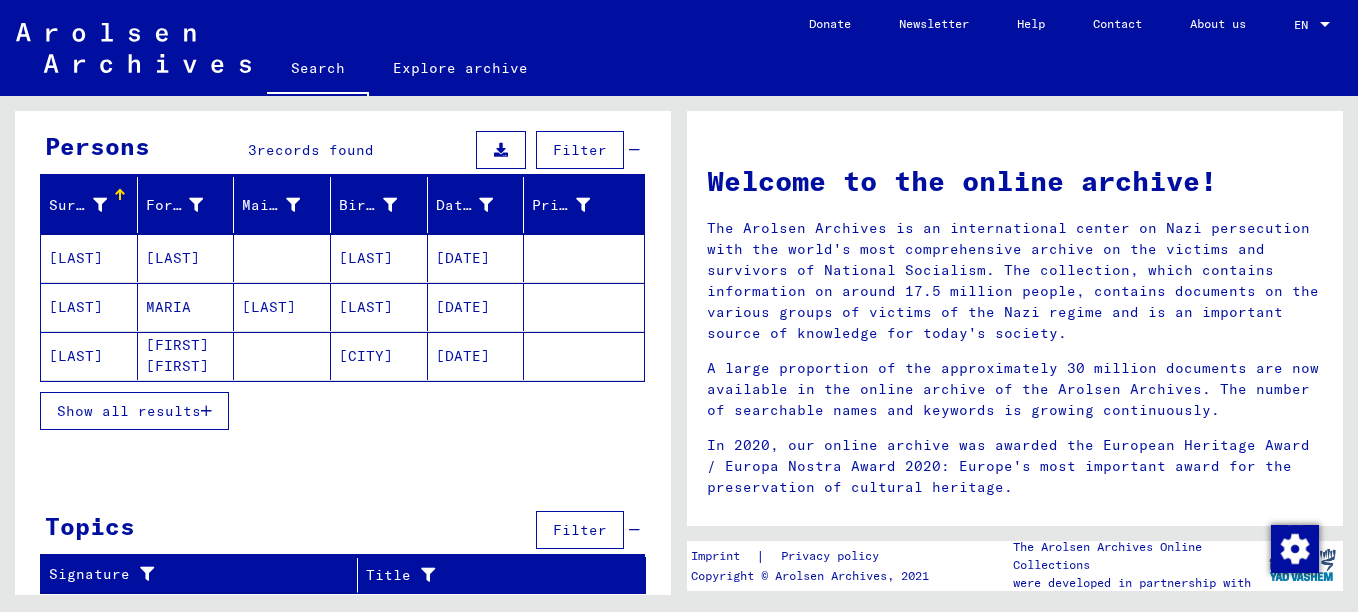 scroll, scrollTop: 0, scrollLeft: 0, axis: both 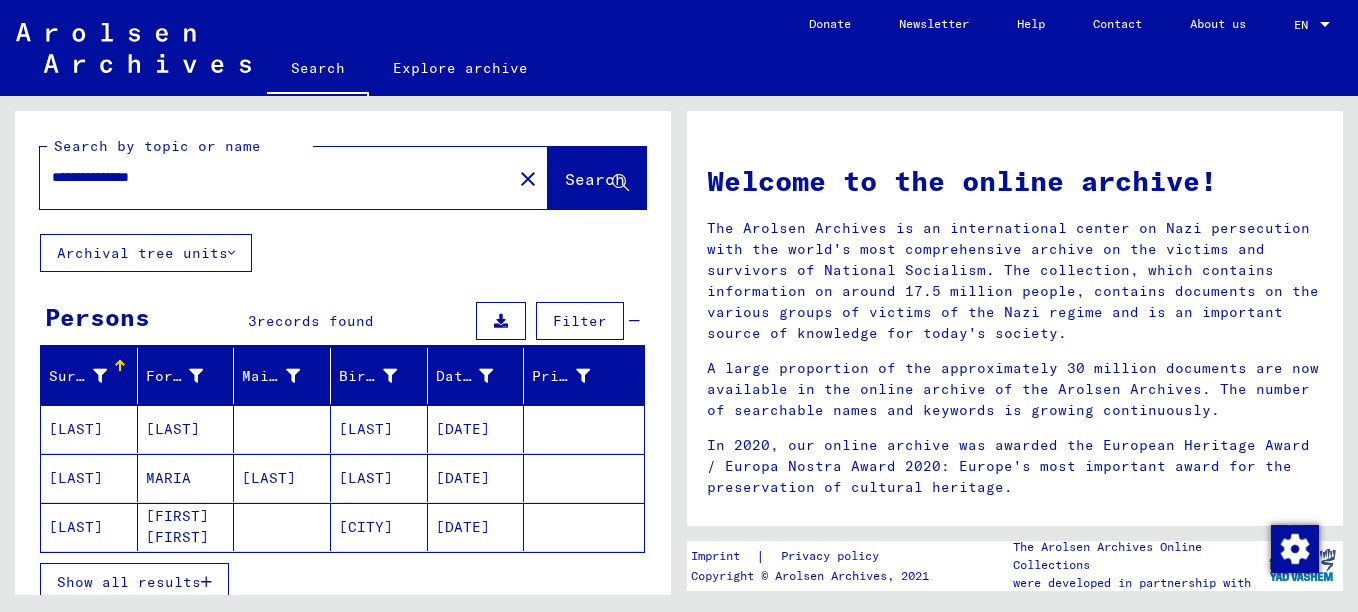 click on "Filter" at bounding box center (580, 321) 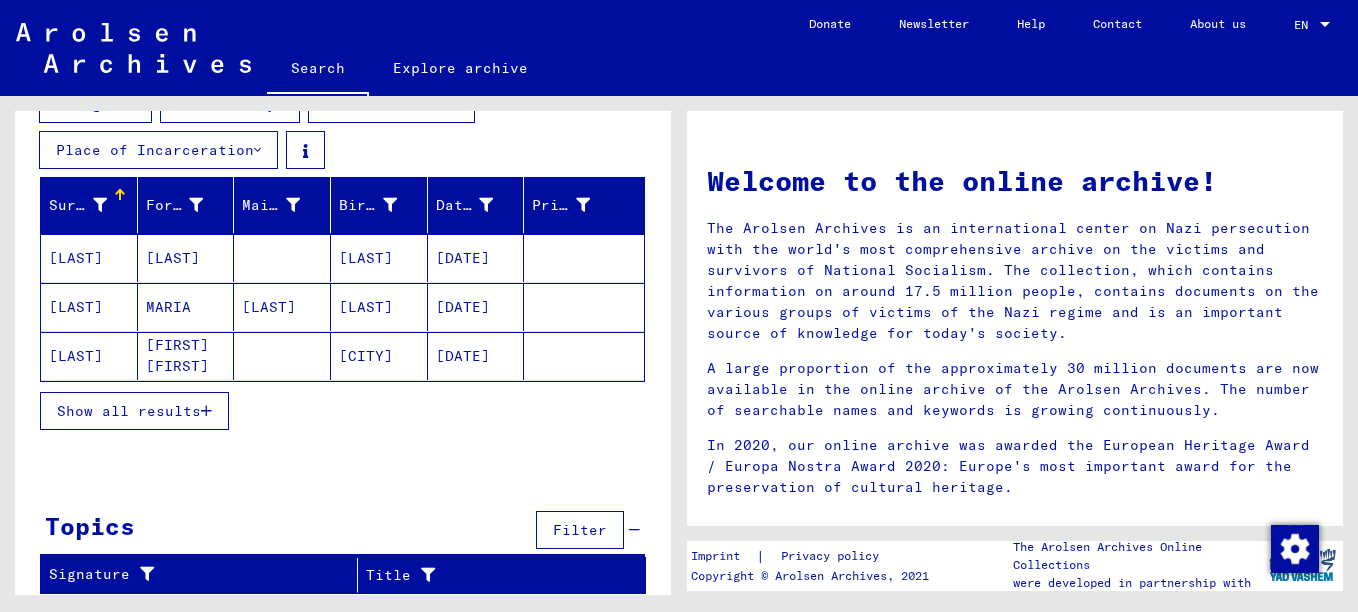 scroll, scrollTop: 171, scrollLeft: 0, axis: vertical 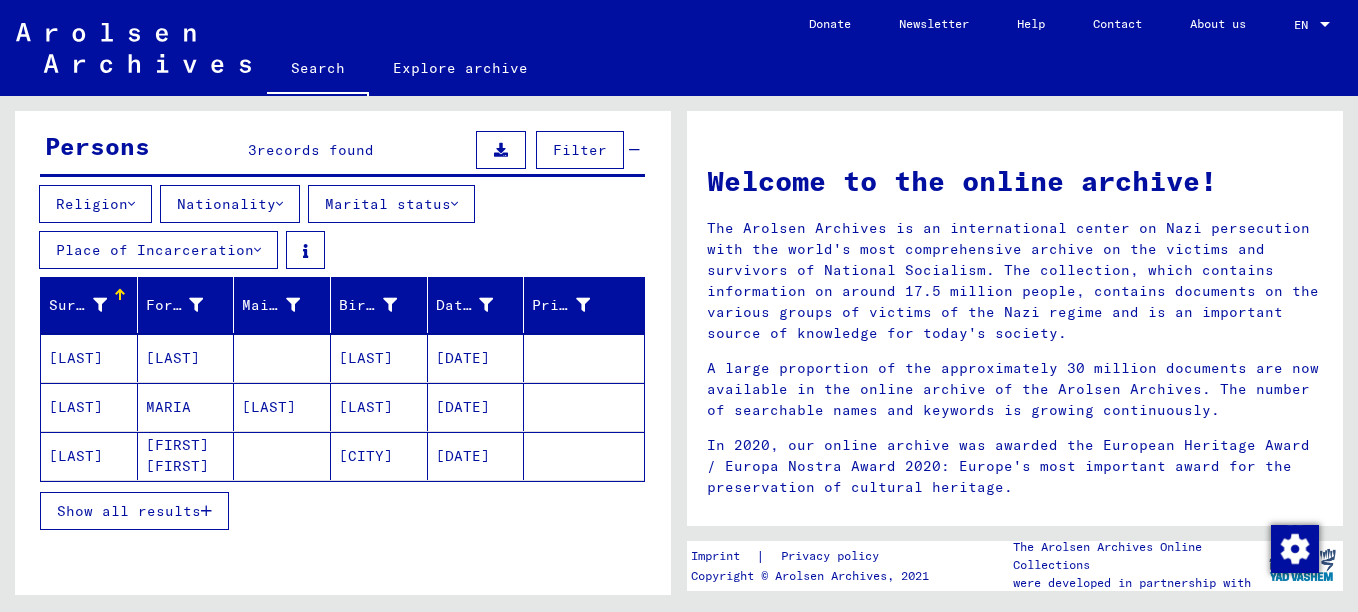 click on "Nationality" at bounding box center [92, 204] 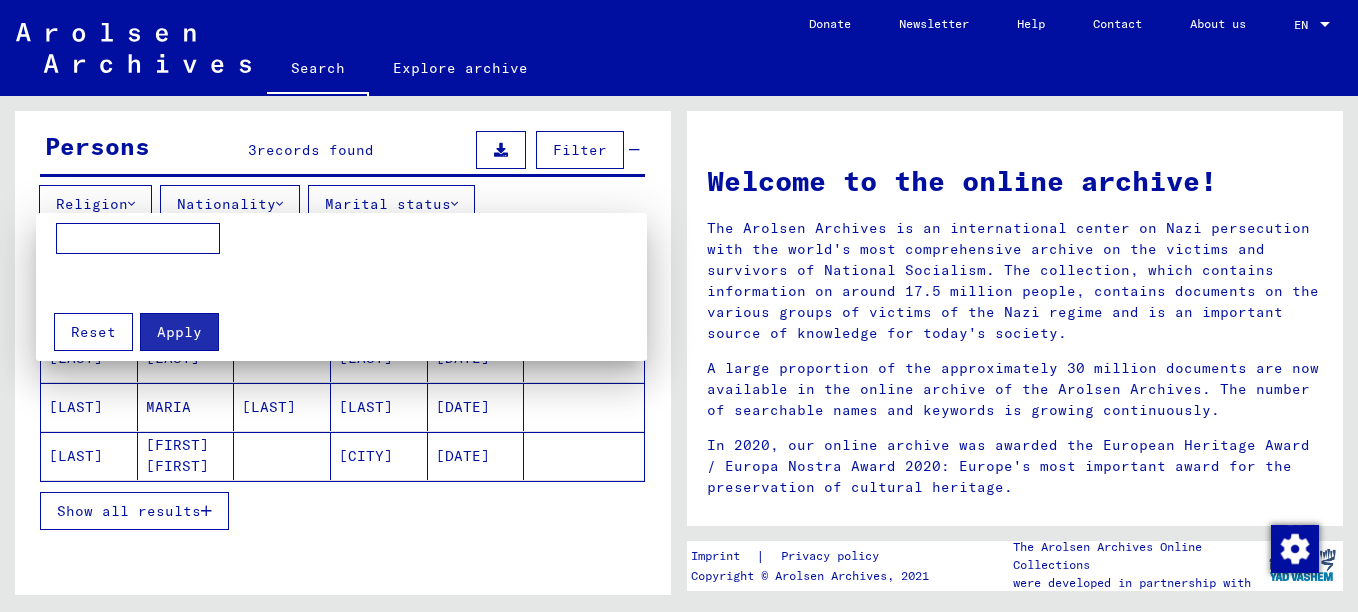 click at bounding box center (679, 306) 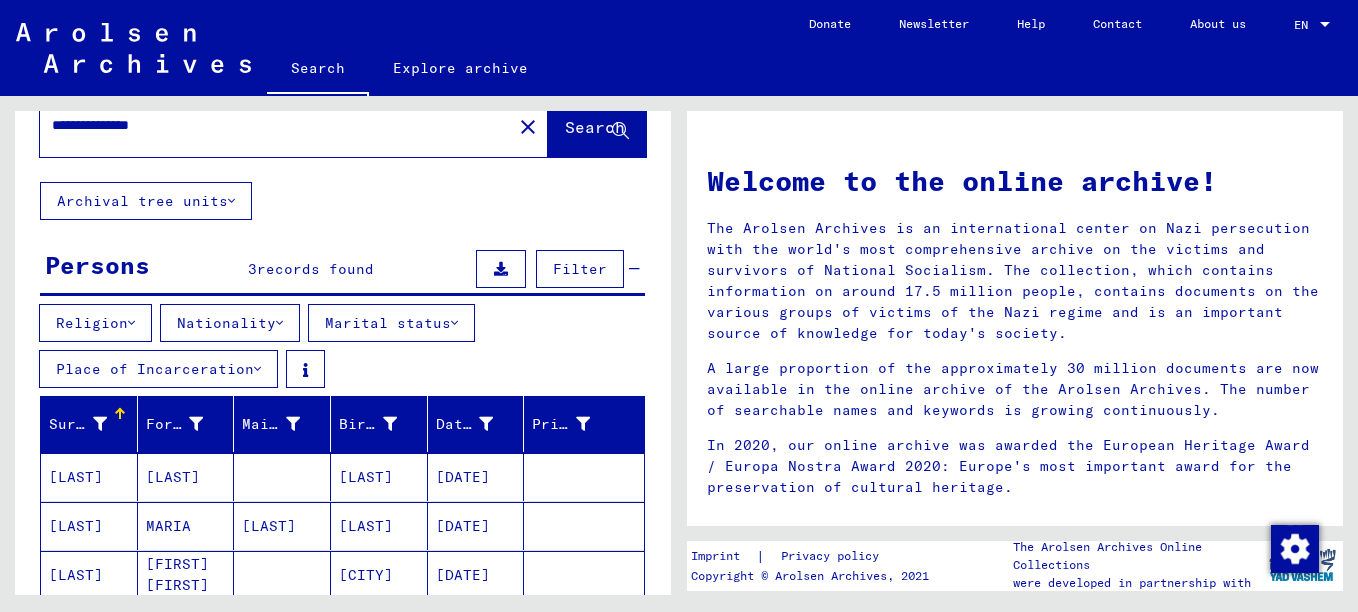 scroll, scrollTop: 100, scrollLeft: 0, axis: vertical 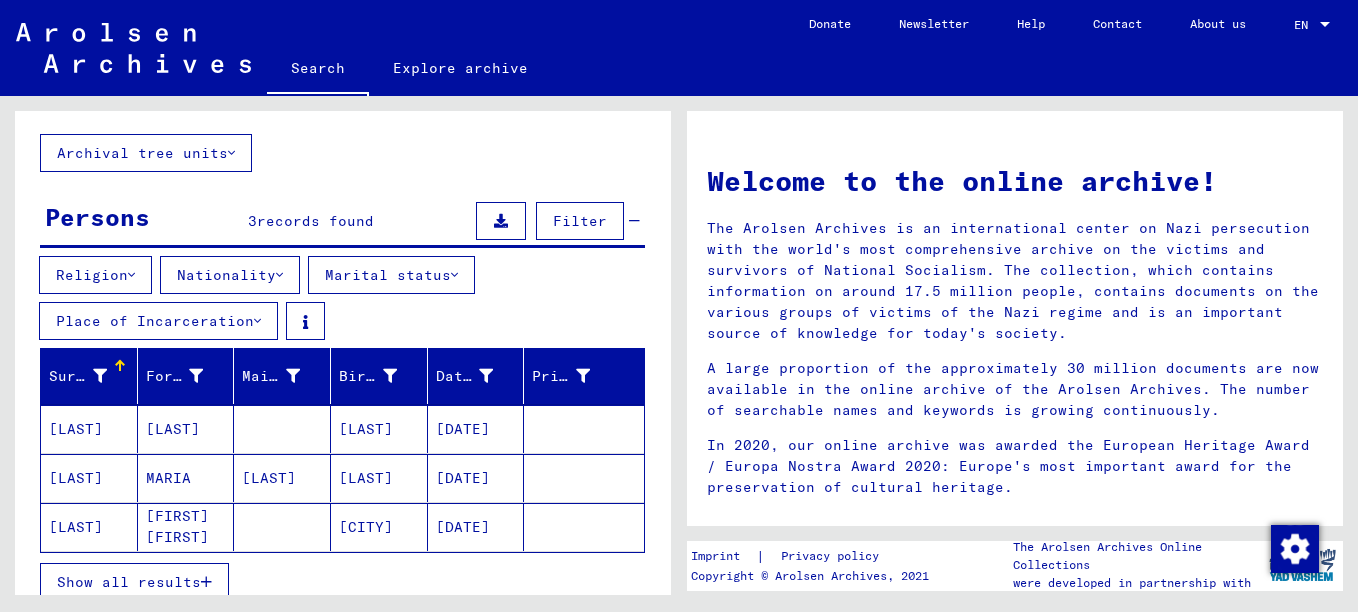 click on "Archival tree units" at bounding box center [142, 153] 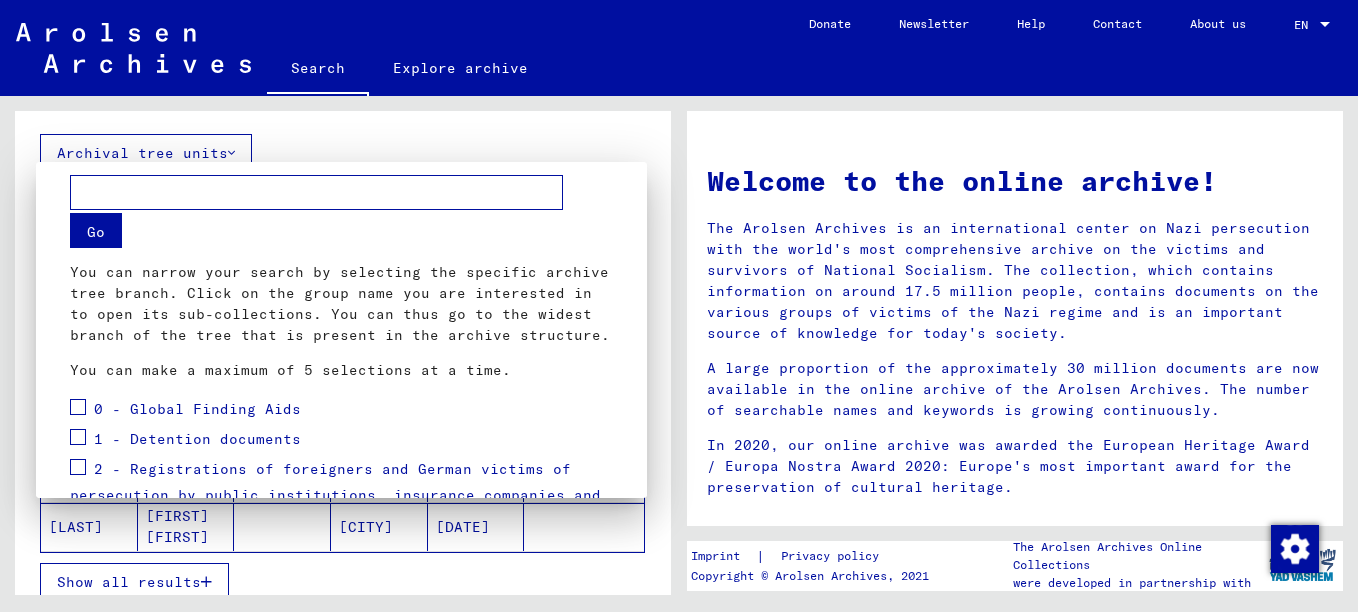 scroll, scrollTop: 0, scrollLeft: 0, axis: both 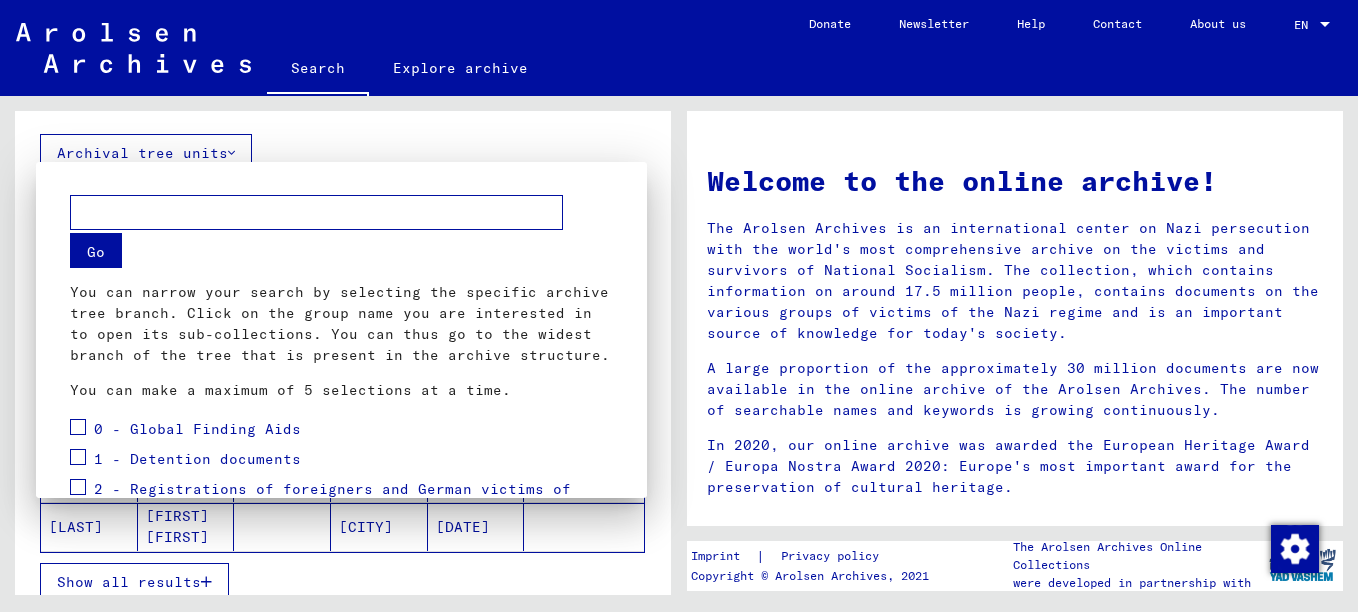 click at bounding box center [679, 306] 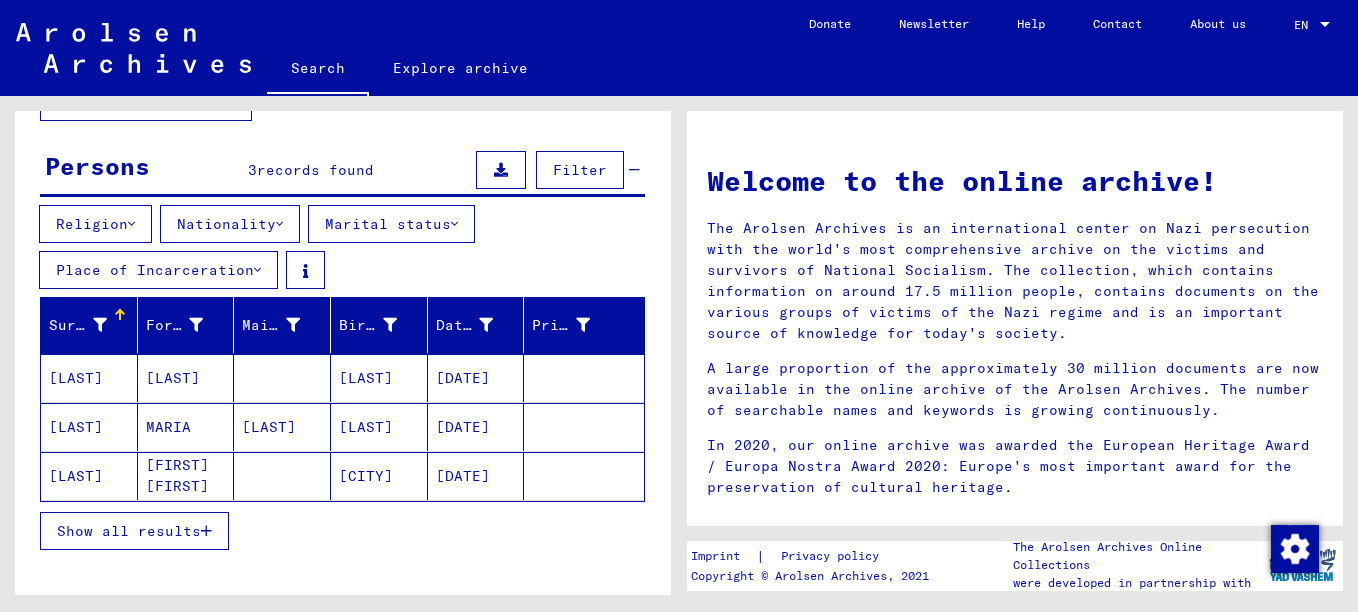 scroll, scrollTop: 271, scrollLeft: 0, axis: vertical 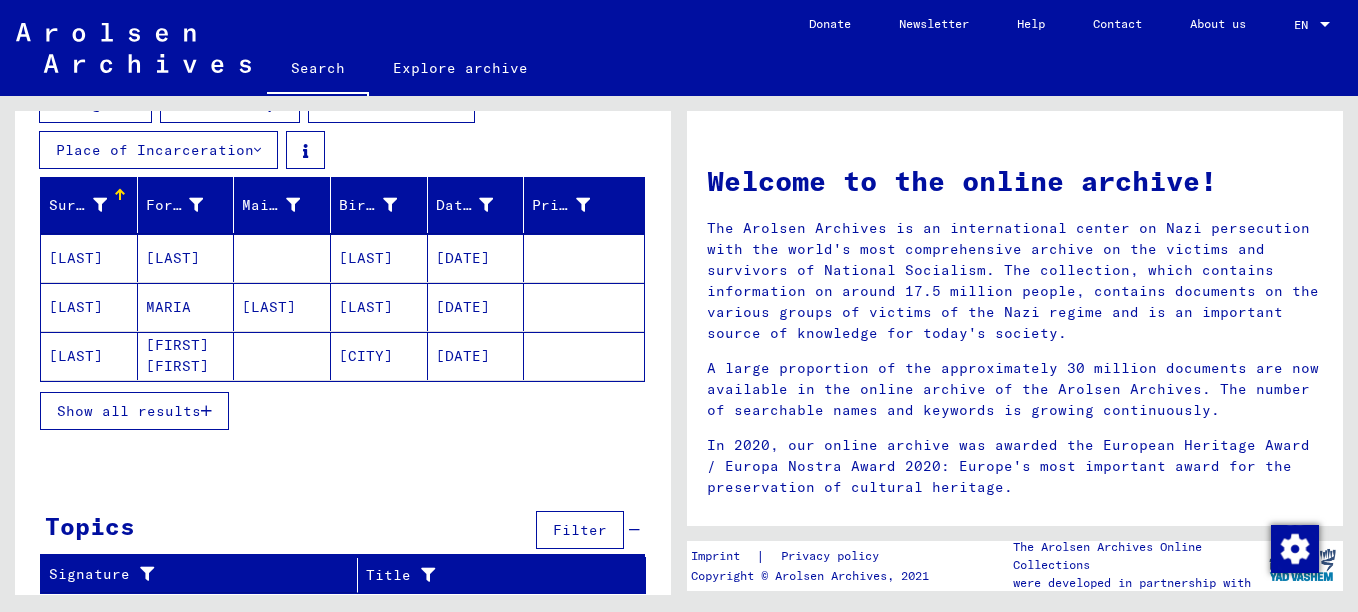 click on "Show all results" at bounding box center (134, 411) 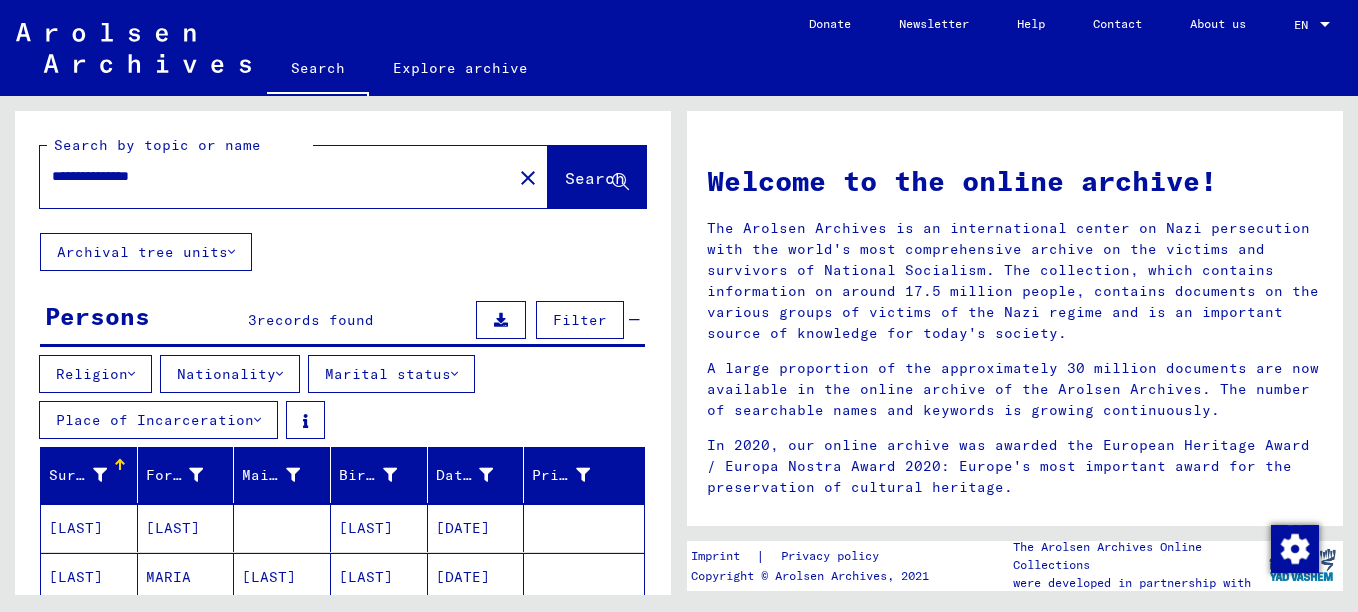 scroll, scrollTop: 0, scrollLeft: 0, axis: both 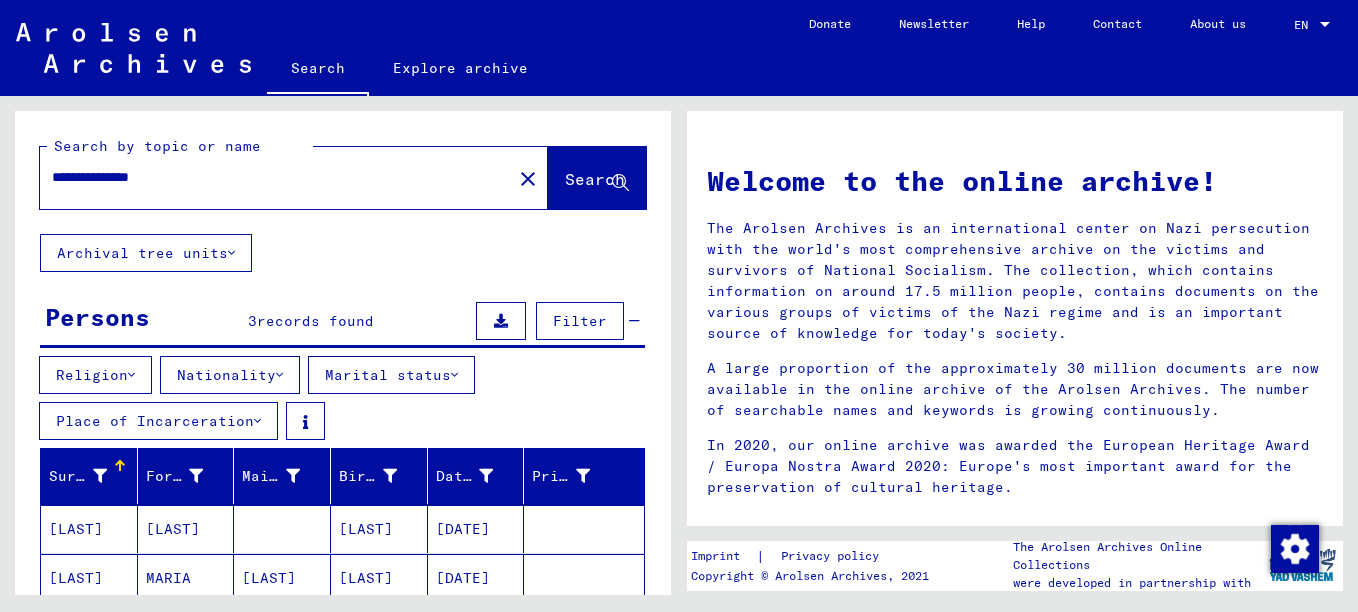 click on "**********" at bounding box center (270, 177) 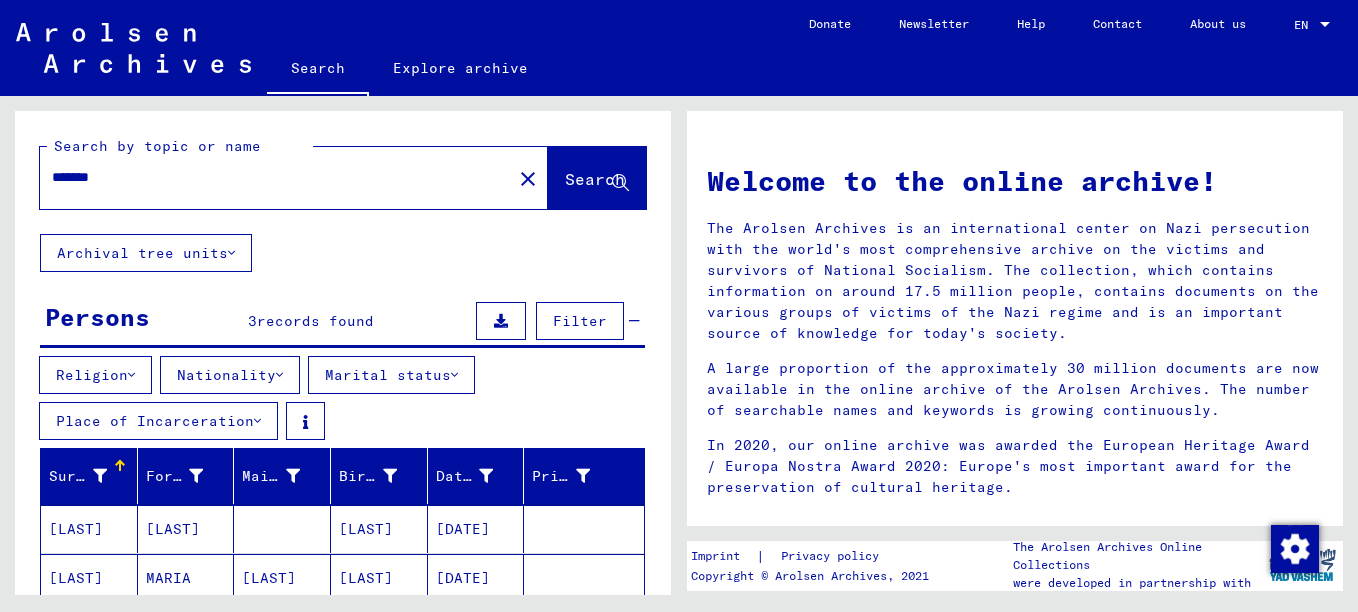 click on "Search" at bounding box center [595, 179] 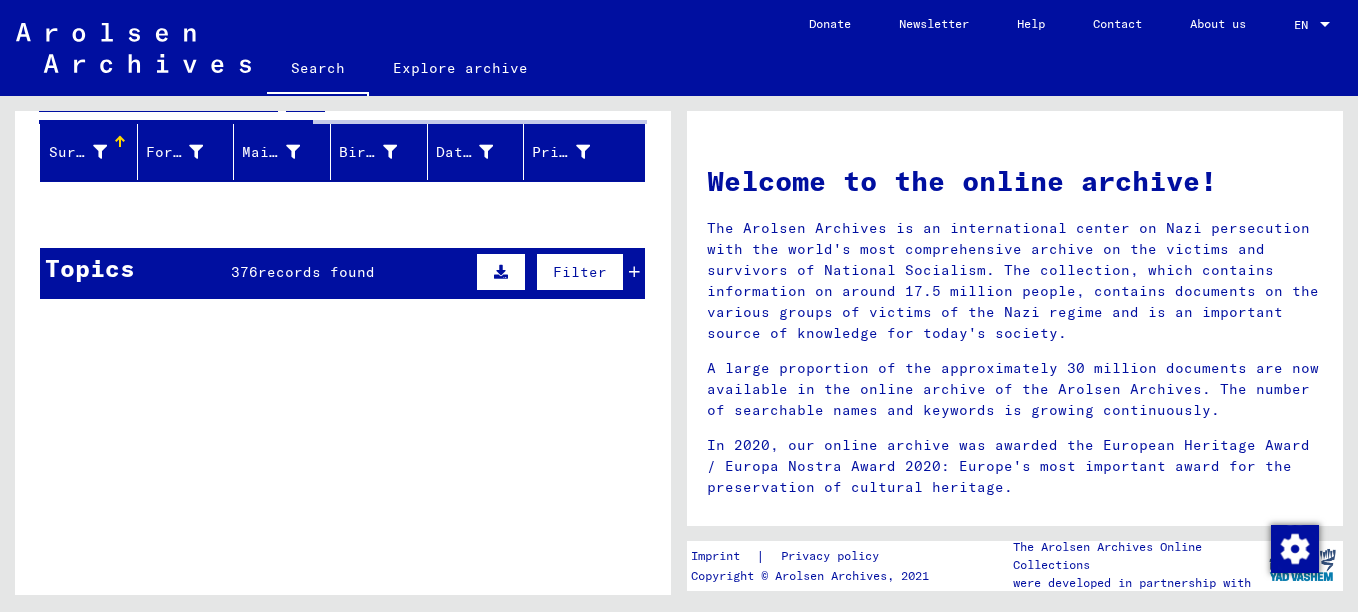 scroll, scrollTop: 433, scrollLeft: 0, axis: vertical 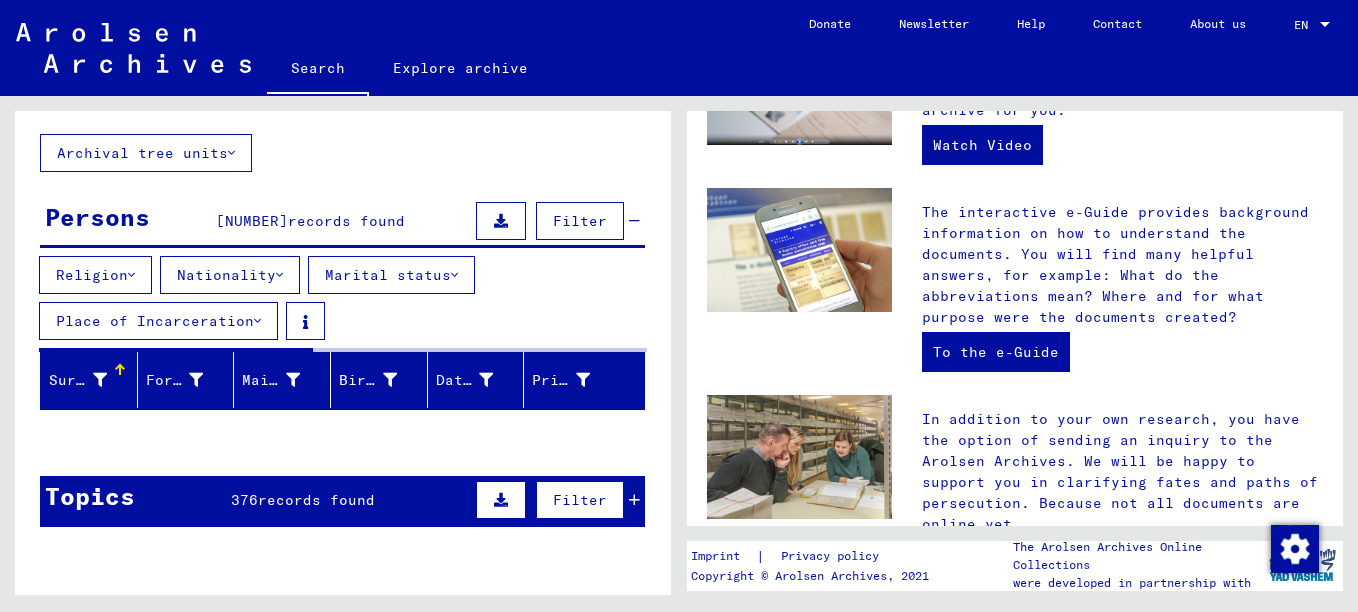 click on "Filter" at bounding box center [580, 221] 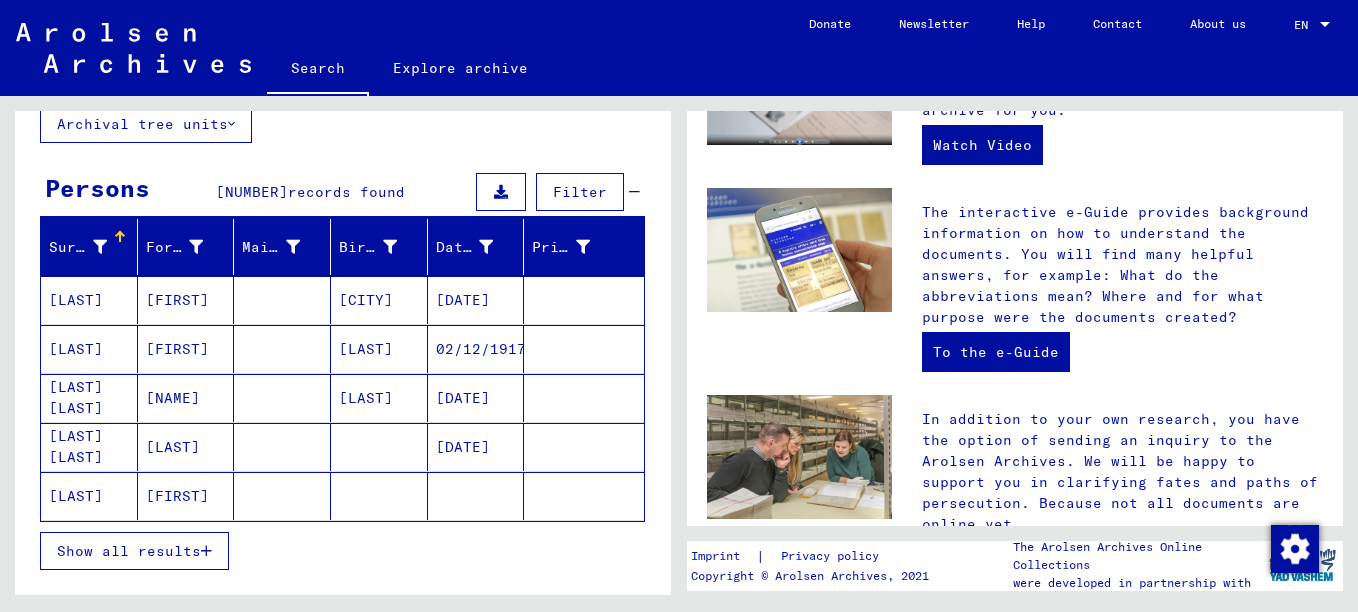 scroll, scrollTop: 100, scrollLeft: 0, axis: vertical 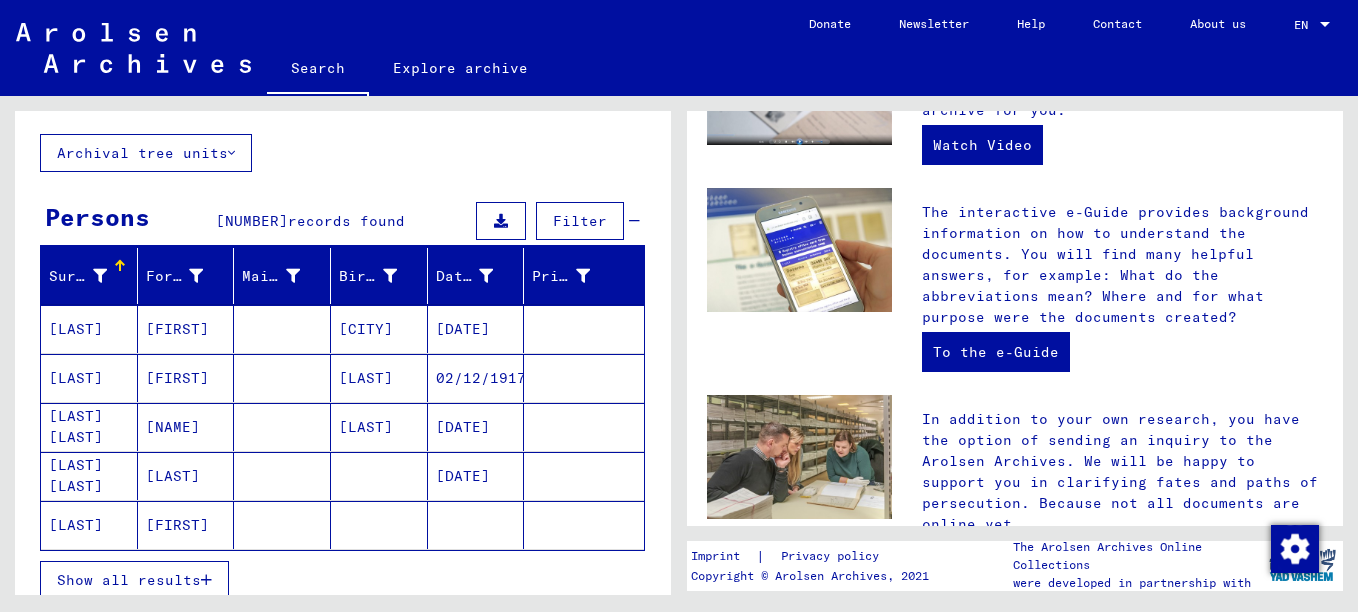 click on "Filter" at bounding box center (580, 221) 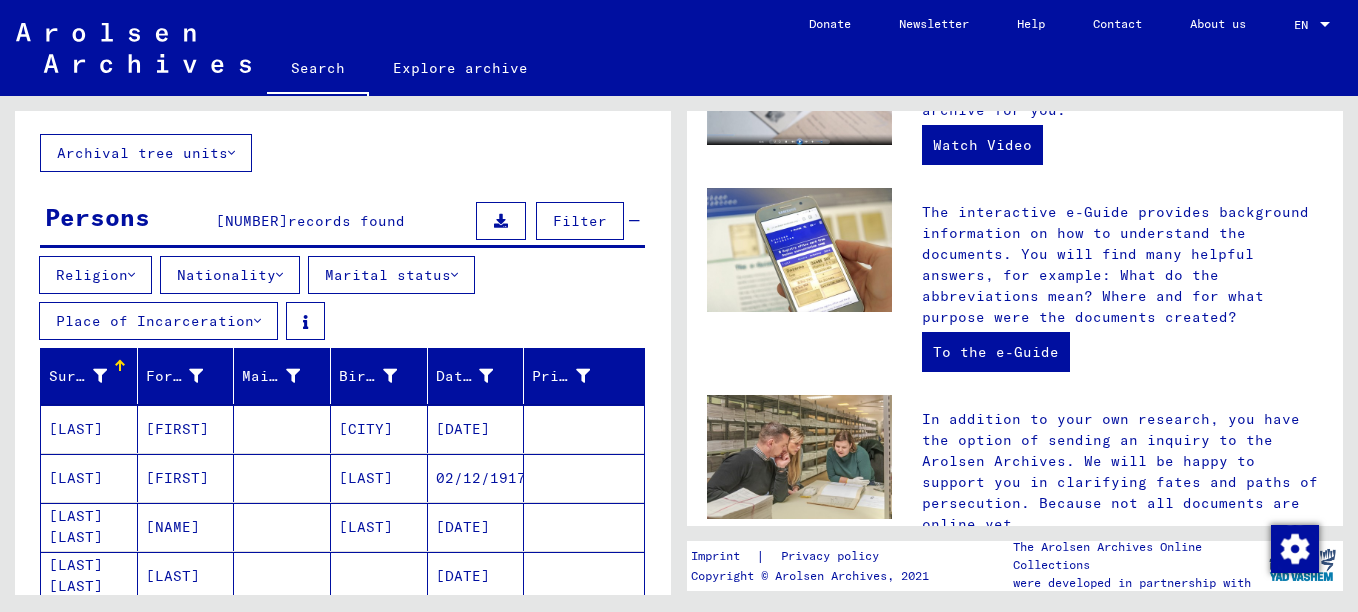 click on "Nationality" at bounding box center [95, 275] 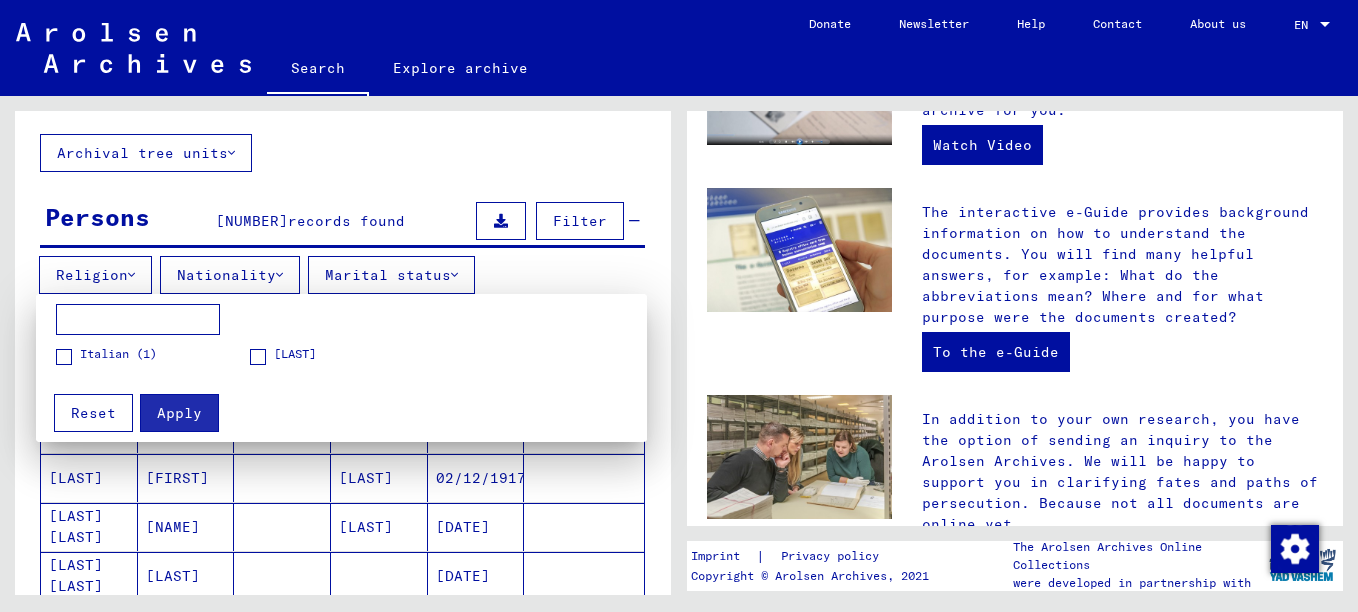 click at bounding box center [138, 320] 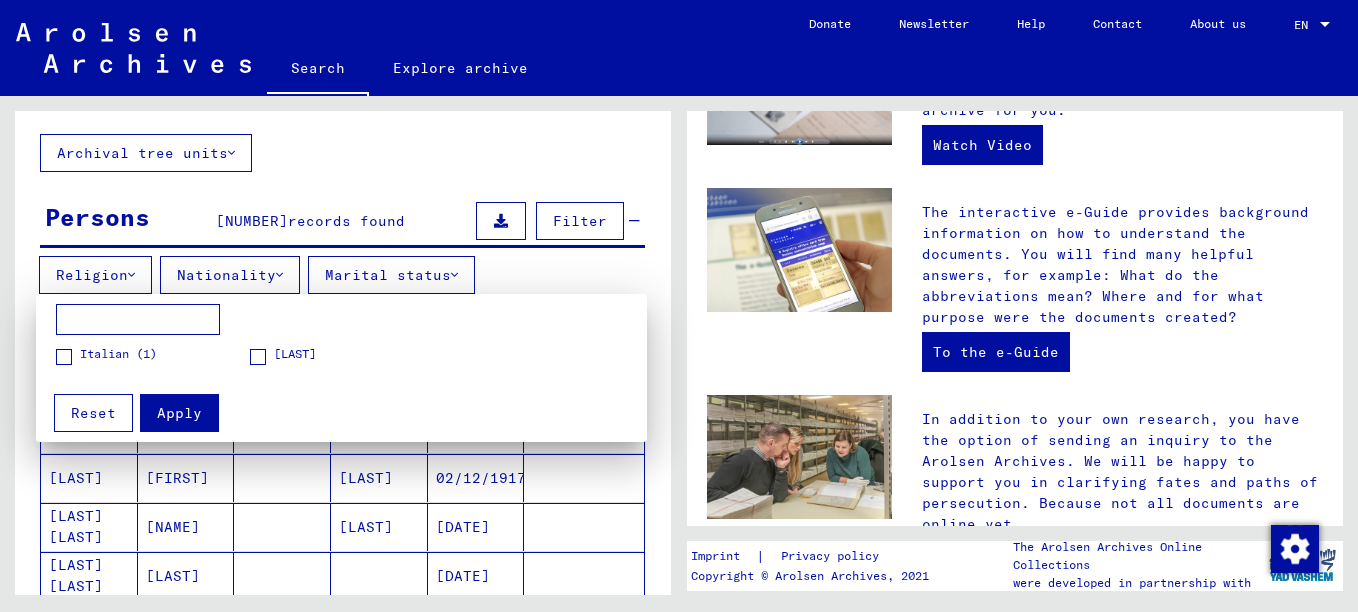 click at bounding box center [679, 306] 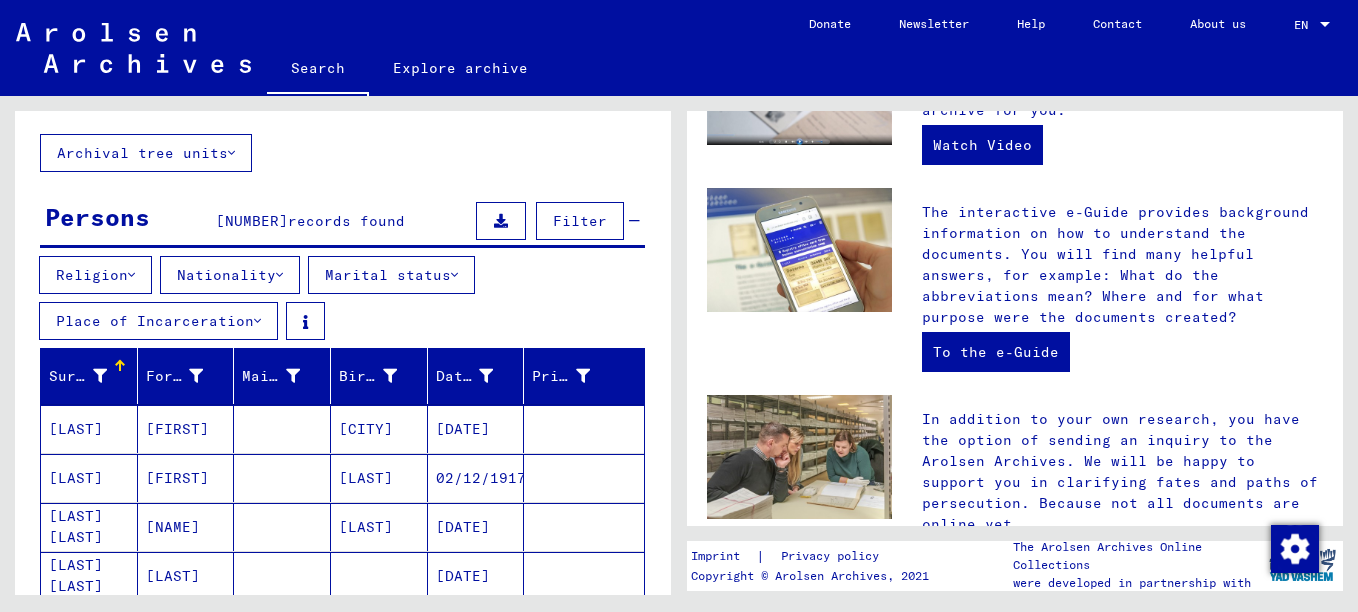 click on "Marital status" at bounding box center (92, 275) 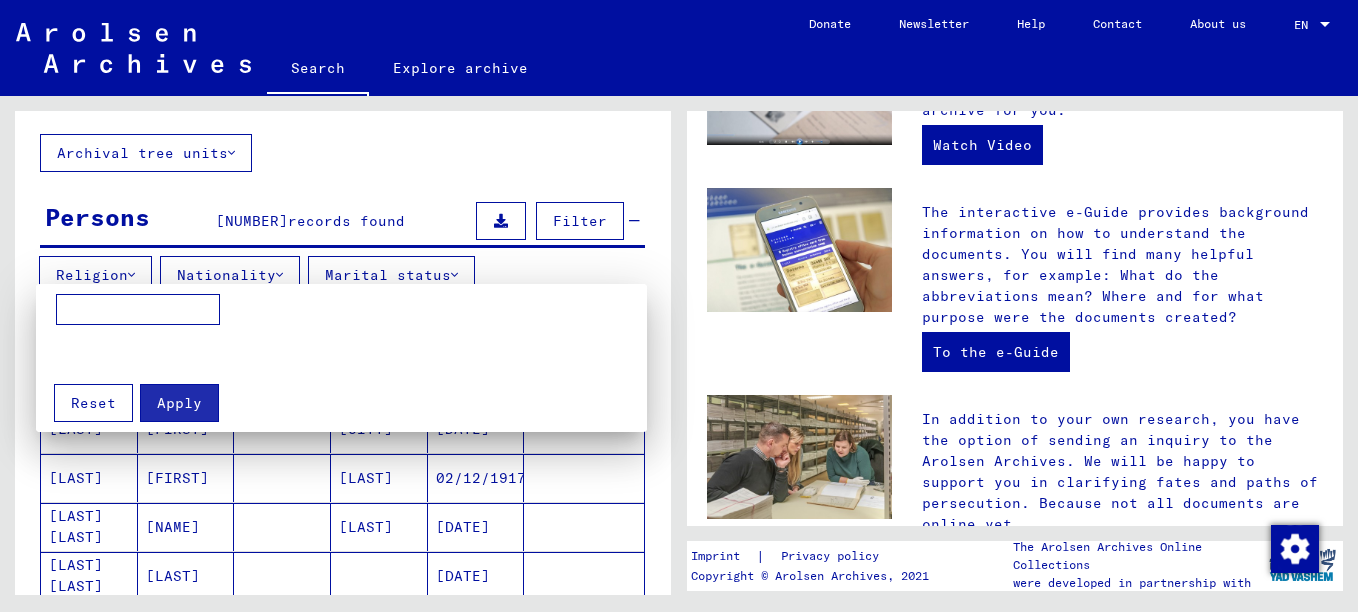 click on "Apply Reset" at bounding box center [341, 358] 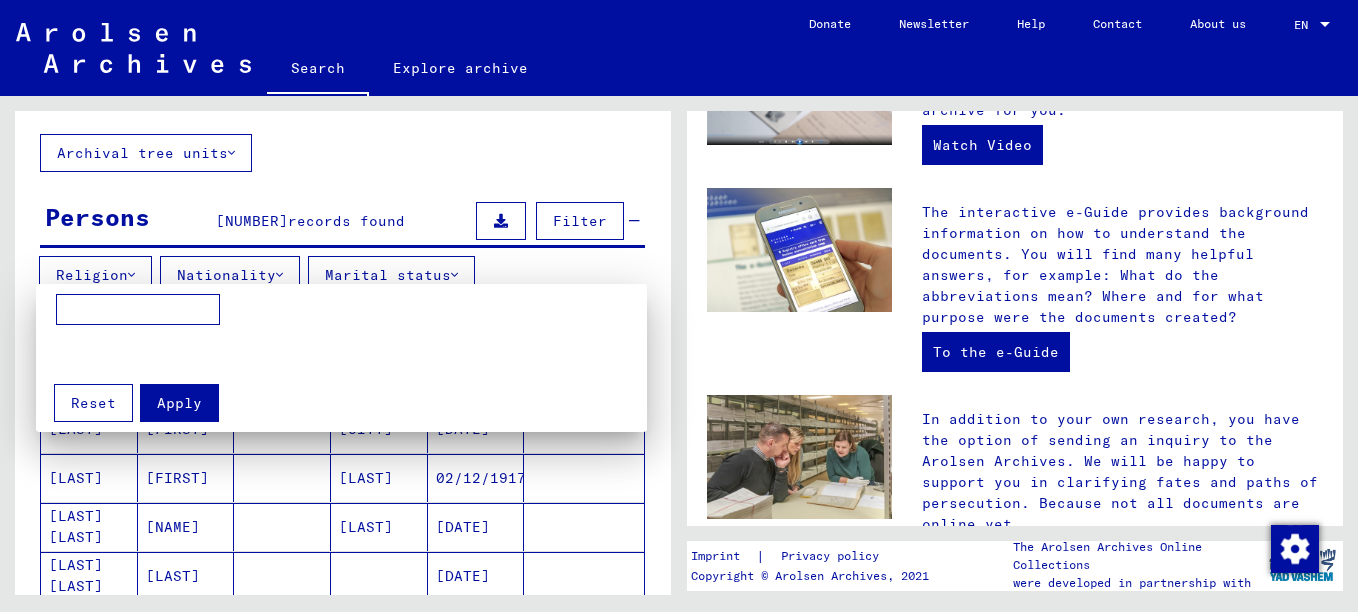 click at bounding box center (138, 310) 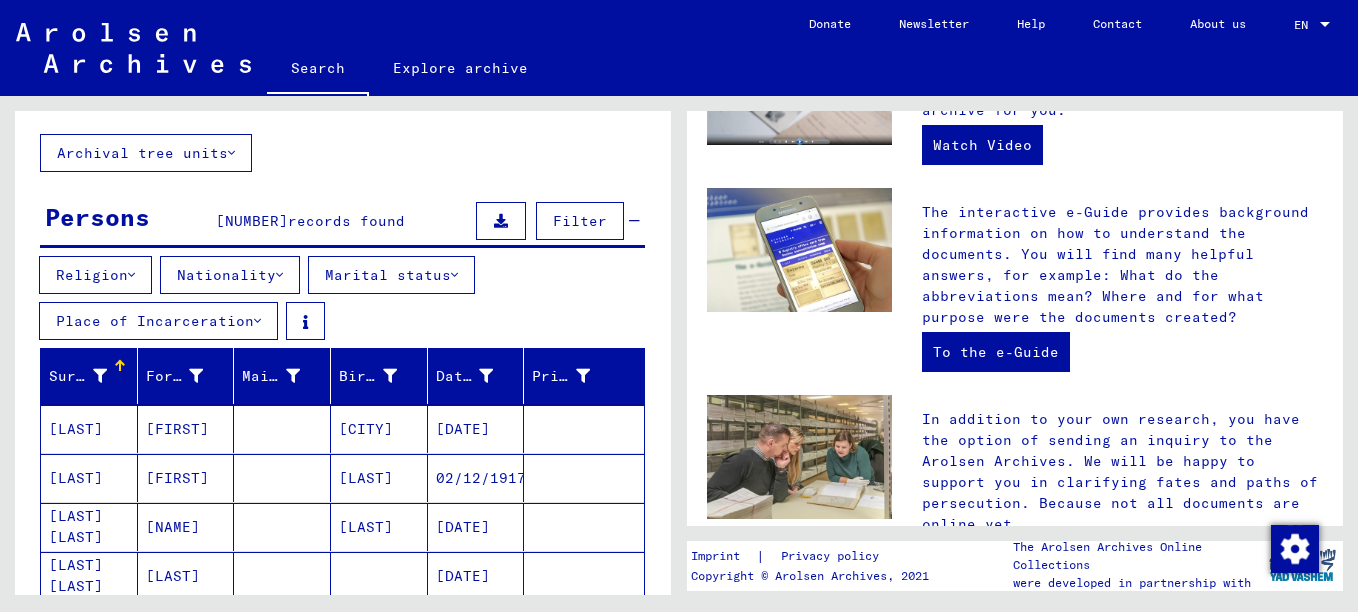 click on "Religion" at bounding box center (95, 275) 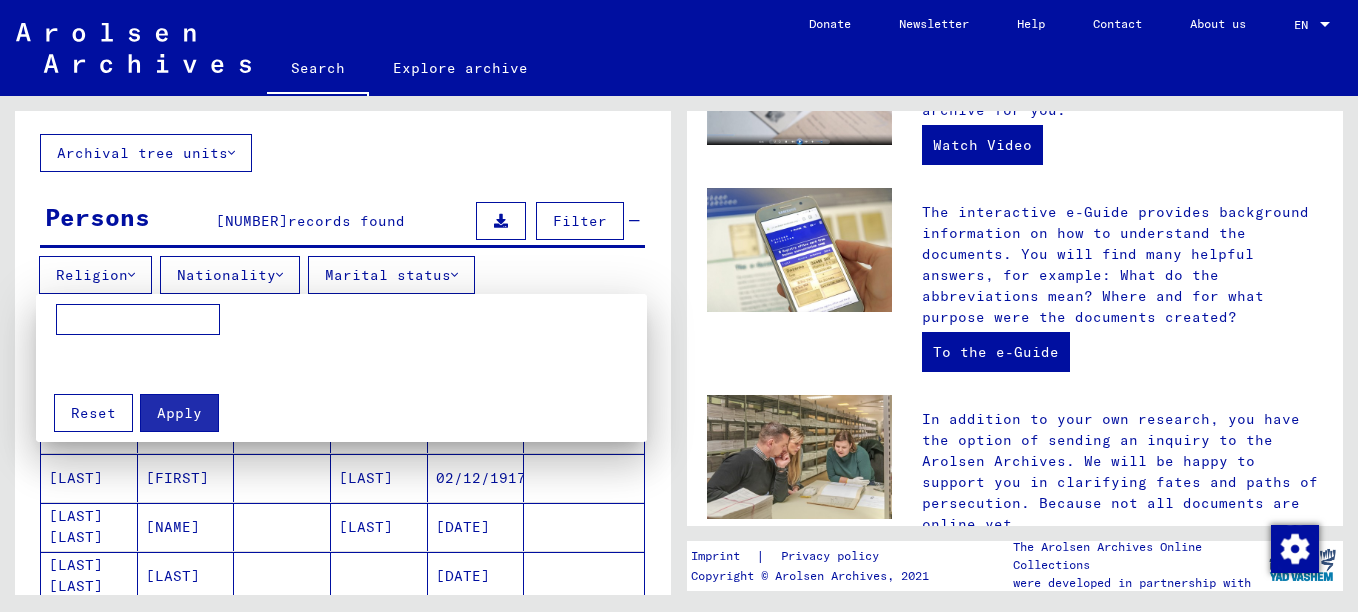 click at bounding box center [679, 306] 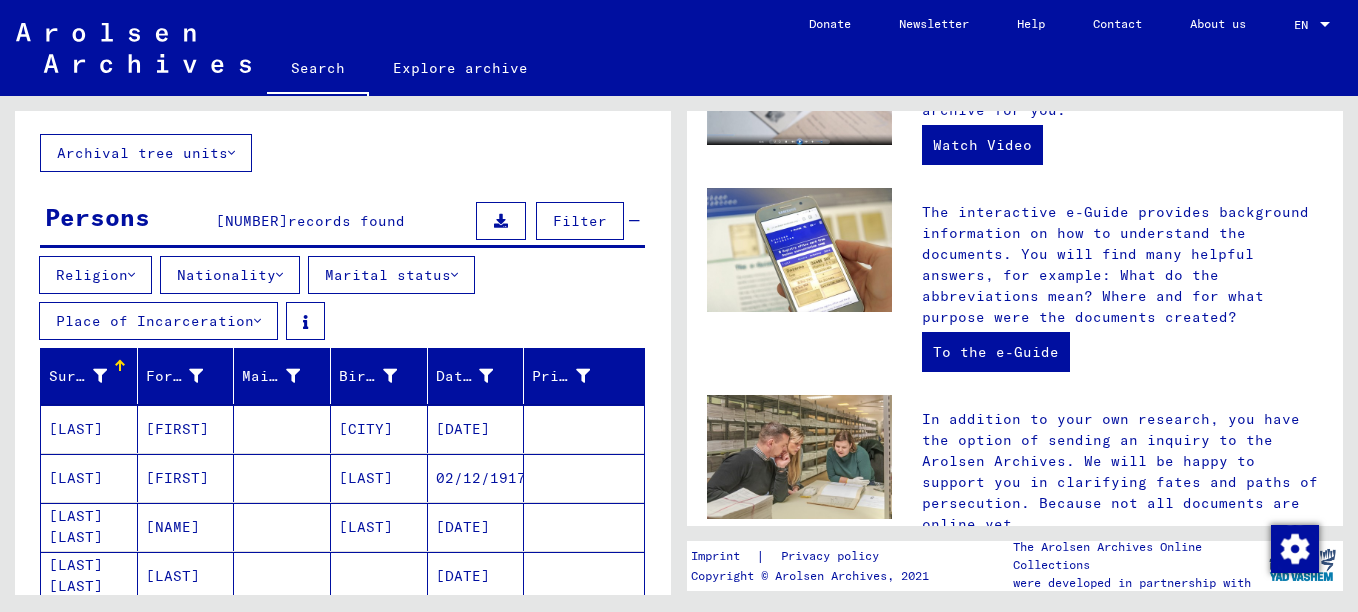 click on "Religion   Nationality   Marital status   Place of Incarceration" at bounding box center (343, 302) 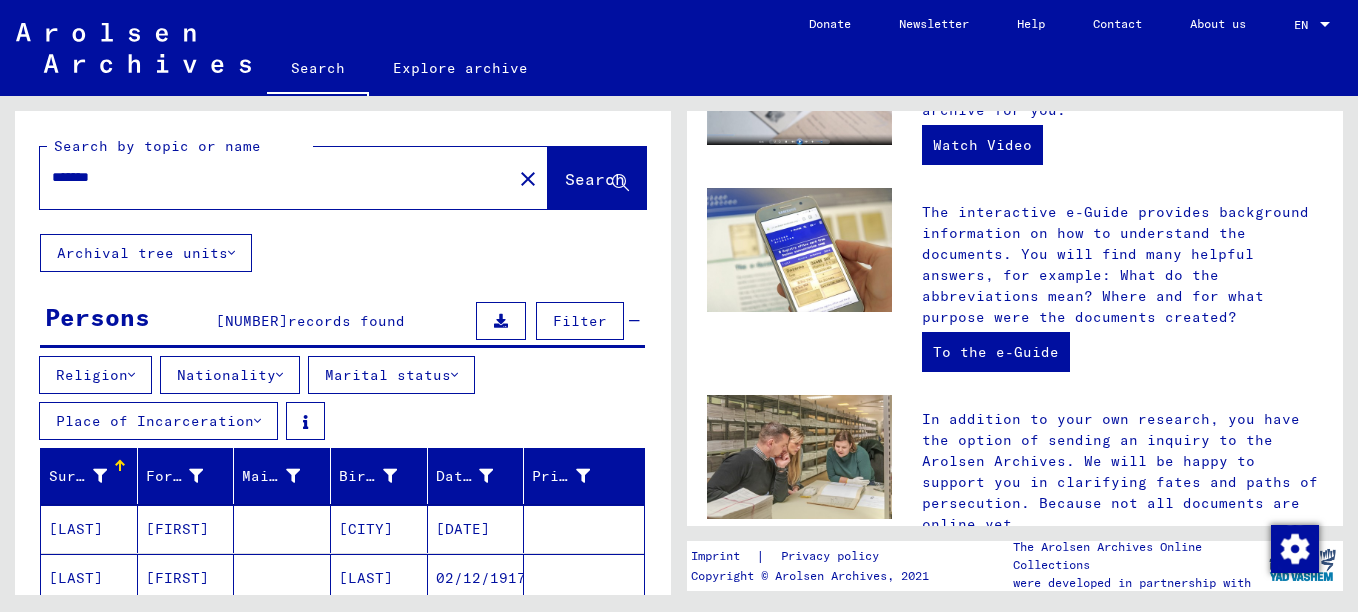 drag, startPoint x: 174, startPoint y: 184, endPoint x: 15, endPoint y: 174, distance: 159.31415 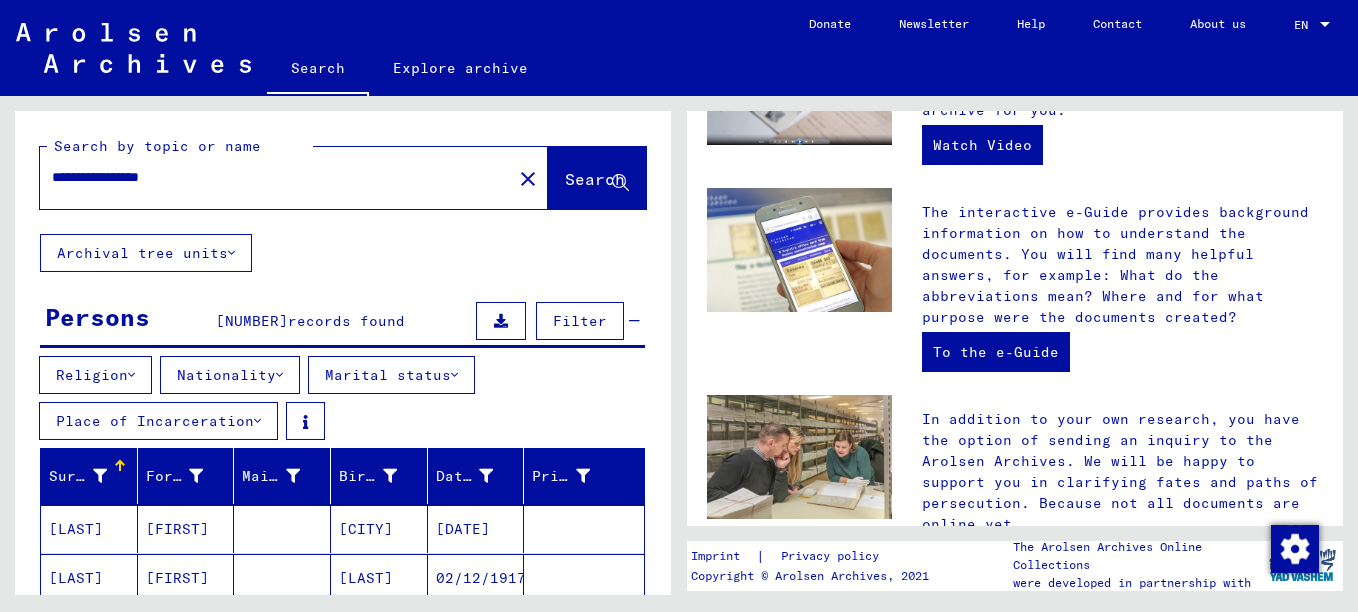 type on "**********" 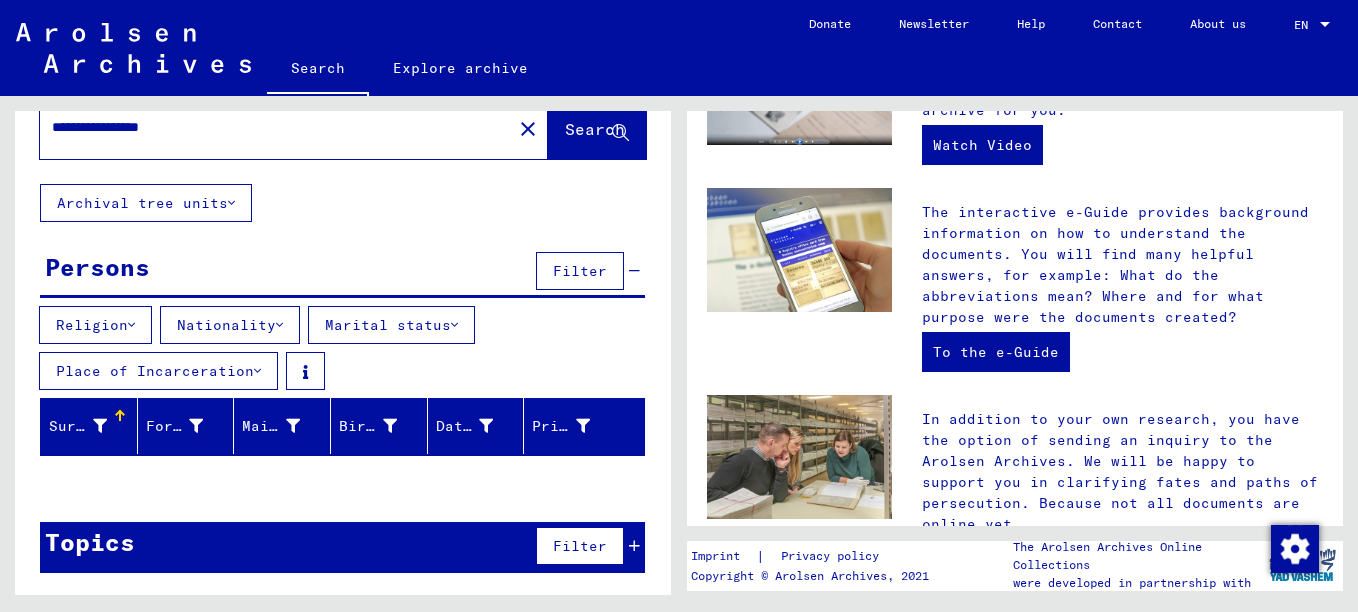 scroll, scrollTop: 0, scrollLeft: 0, axis: both 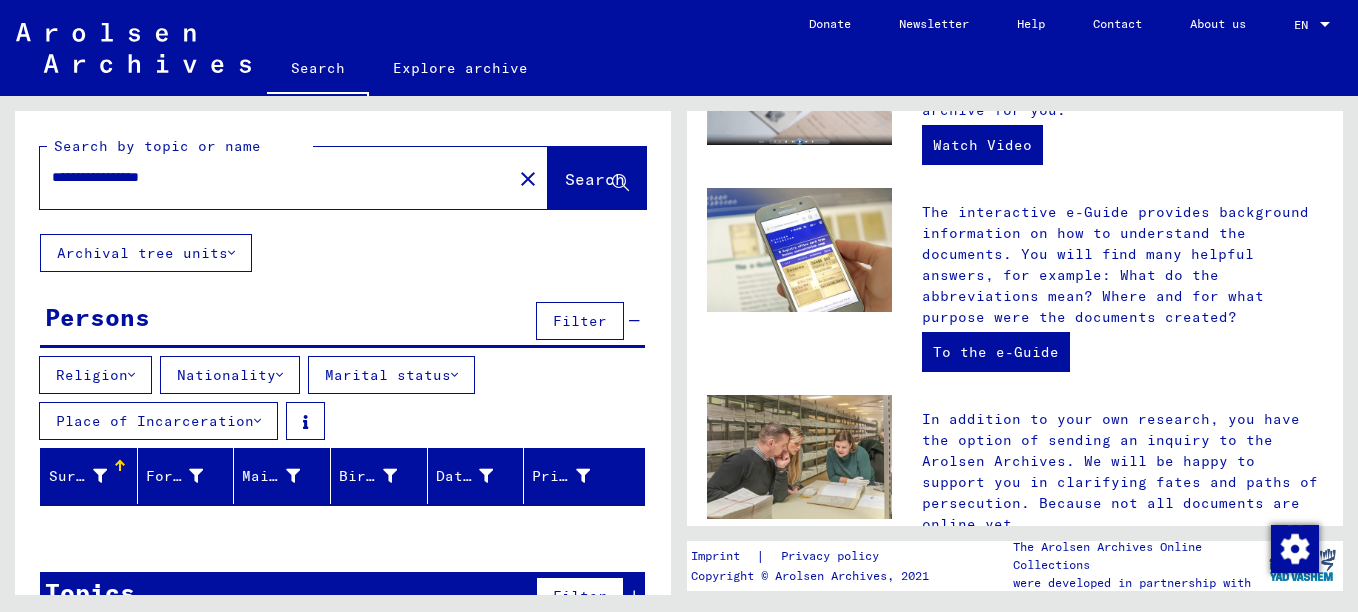 click on "close" at bounding box center [528, 179] 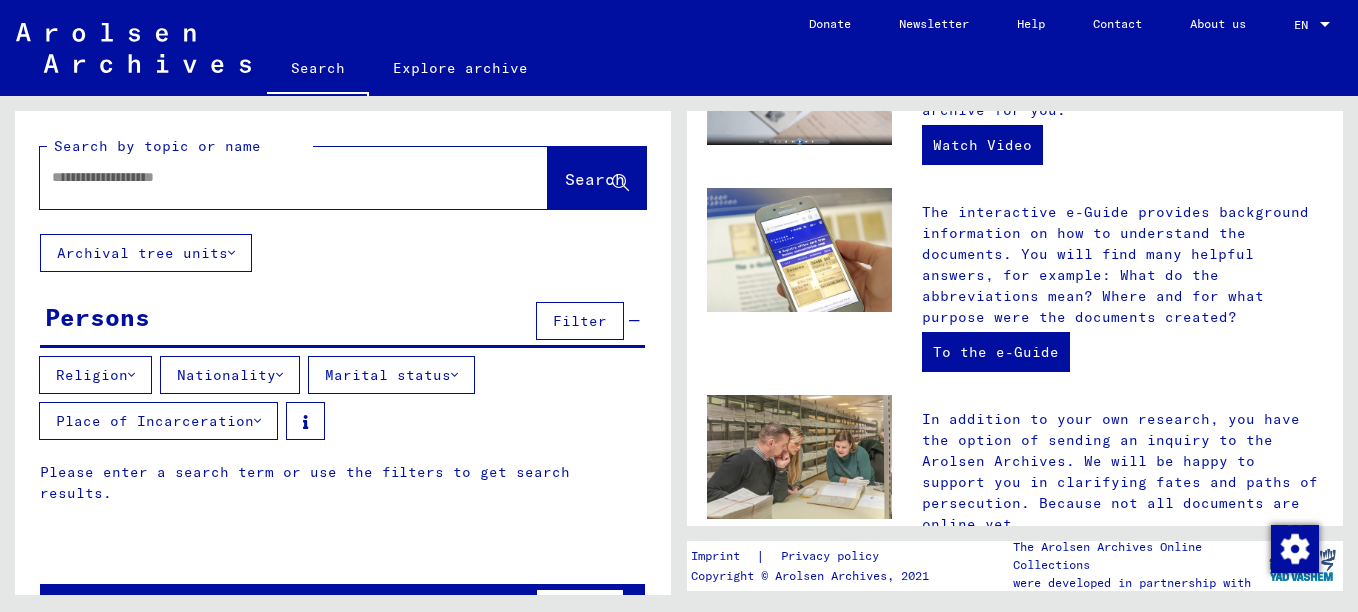 click at bounding box center (270, 177) 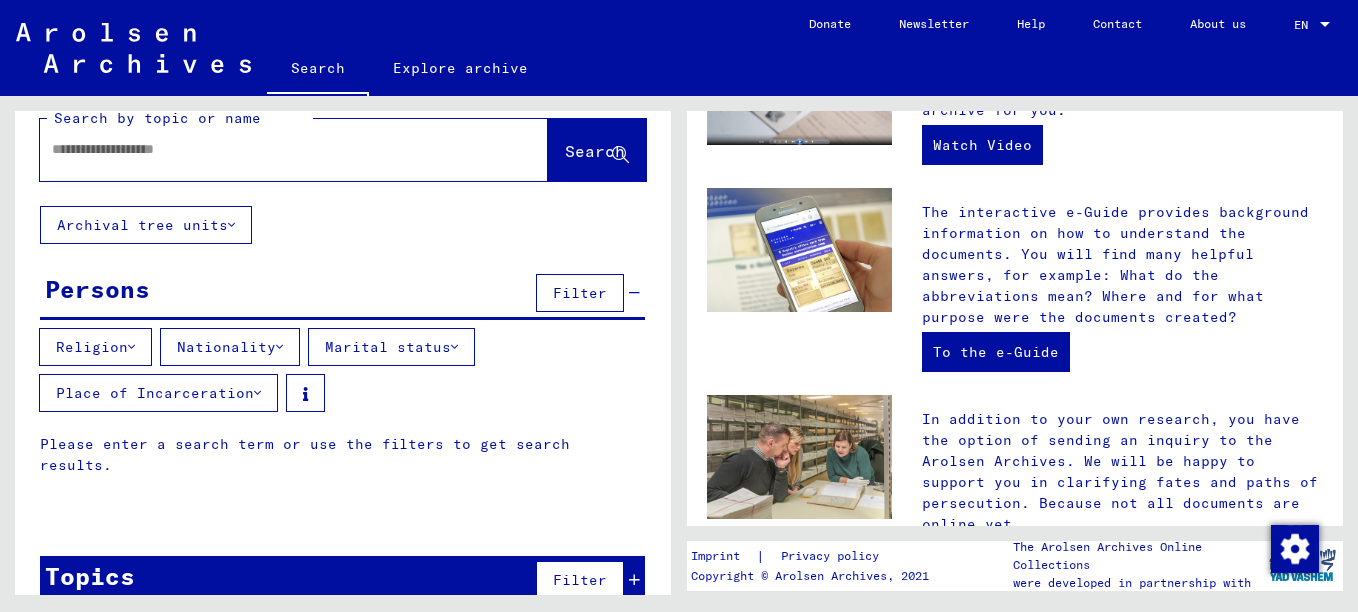 scroll, scrollTop: 0, scrollLeft: 0, axis: both 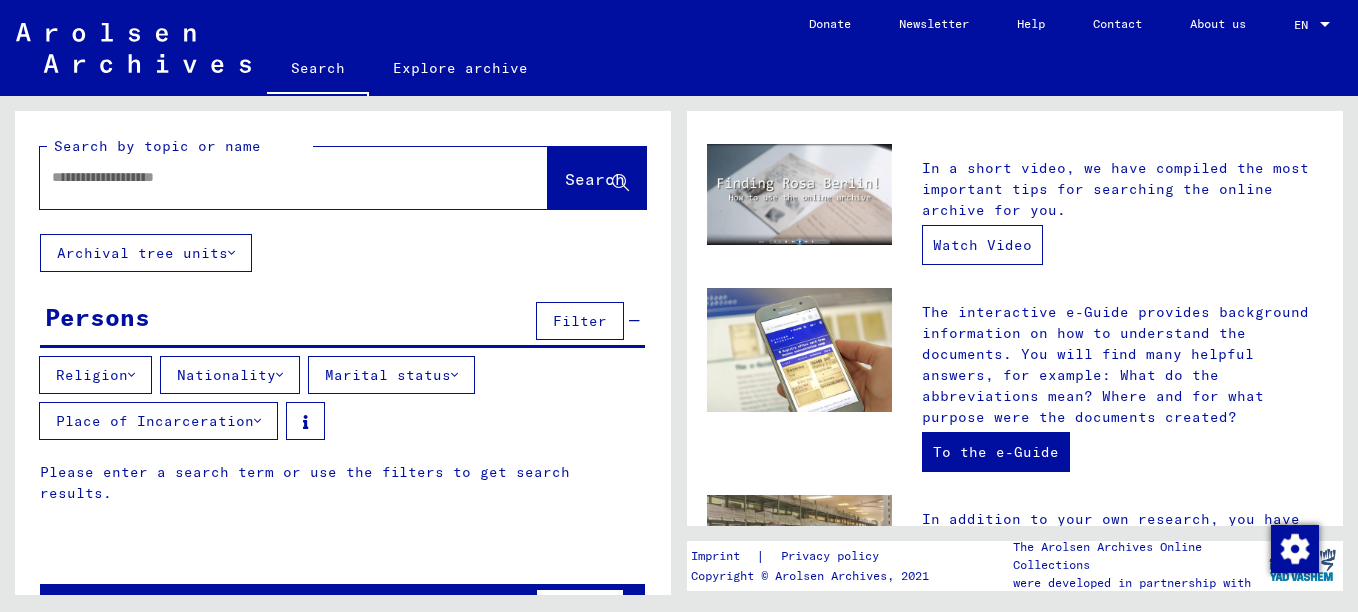 click on "Watch Video" at bounding box center (982, 245) 